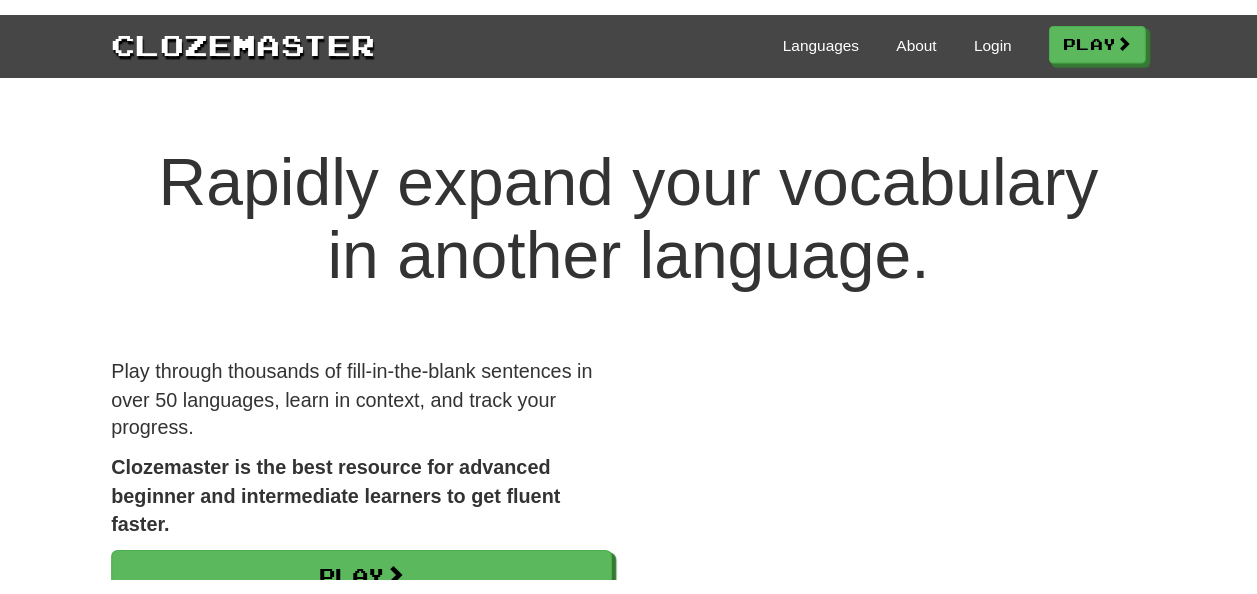 scroll, scrollTop: 0, scrollLeft: 0, axis: both 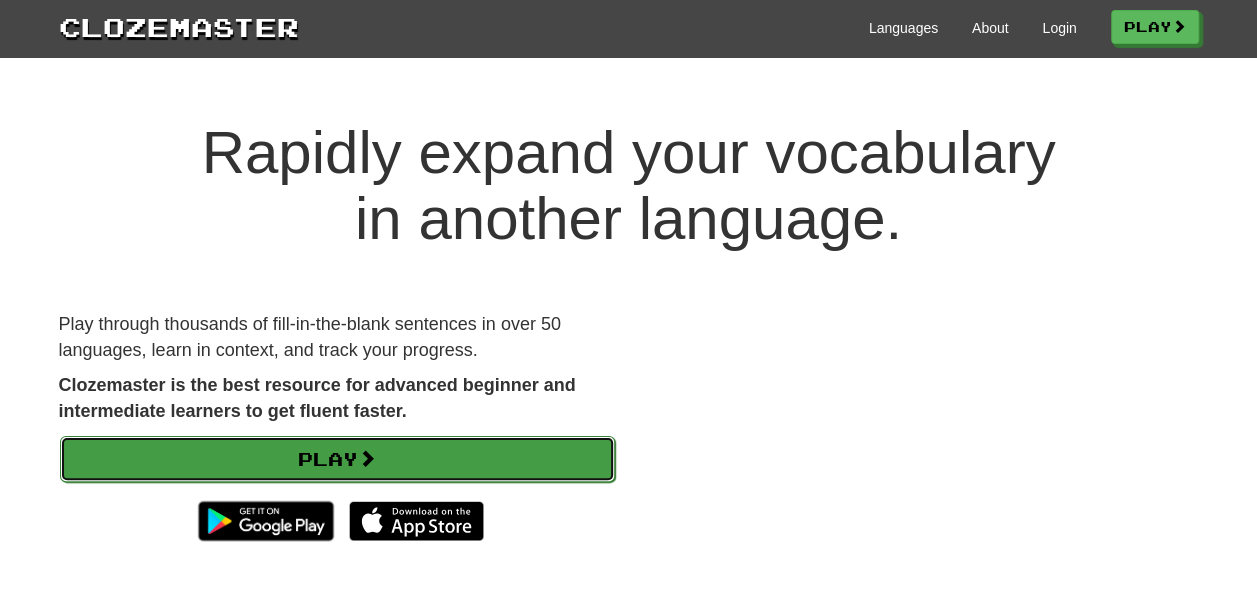 click on "Play" at bounding box center (337, 459) 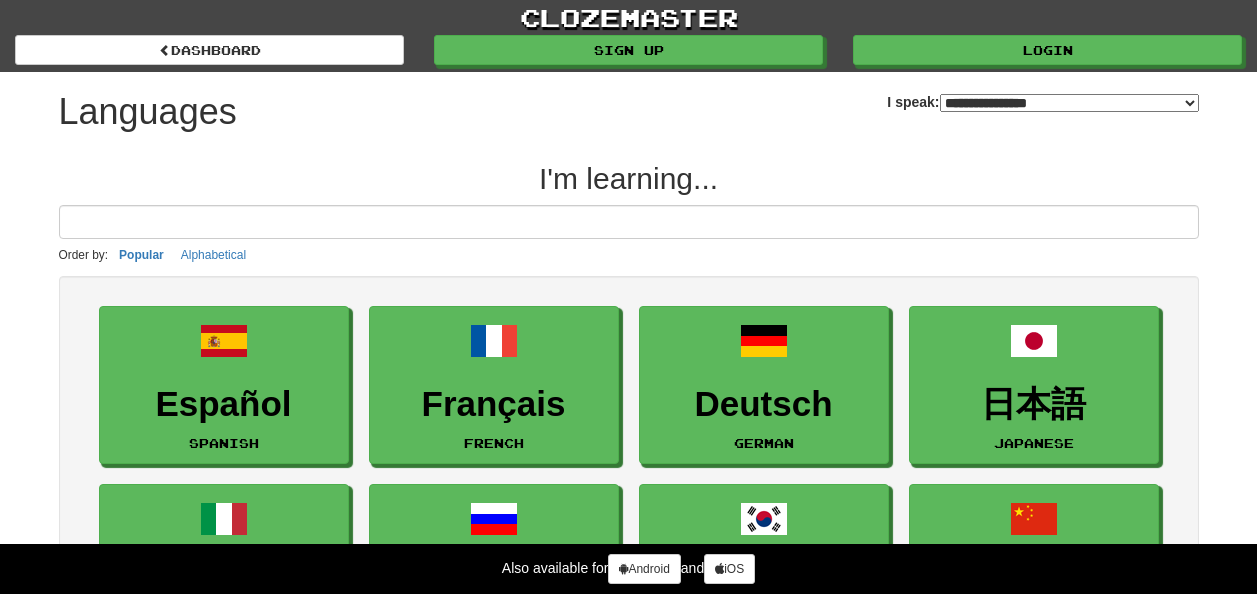 select on "*******" 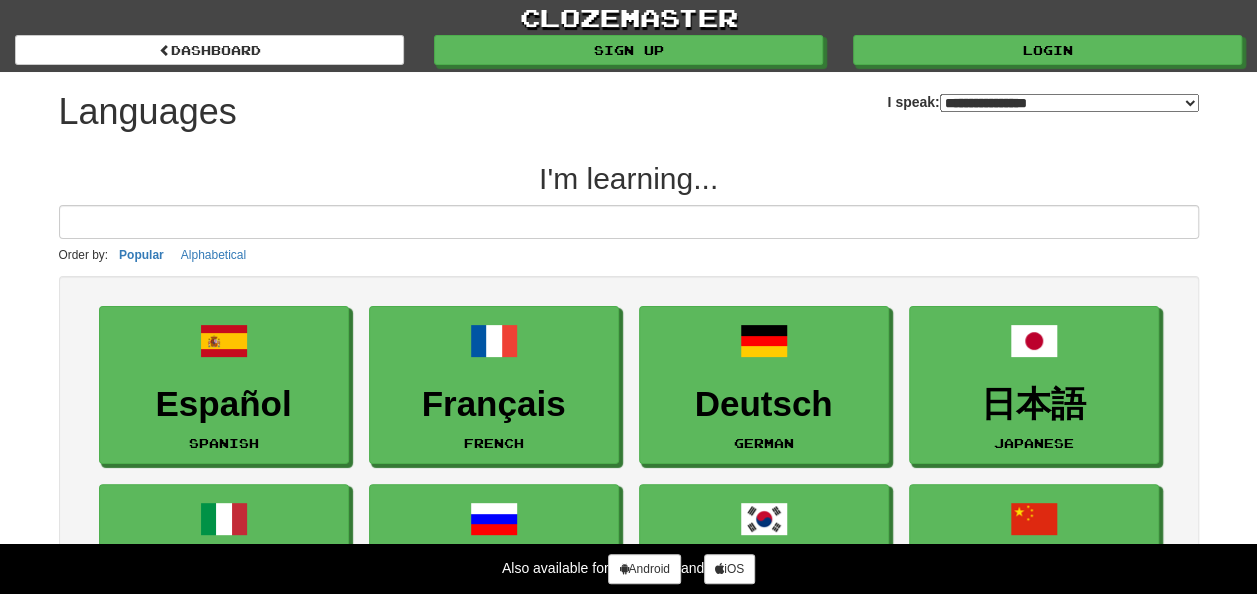 click on "clozemaster" at bounding box center (628, 17) 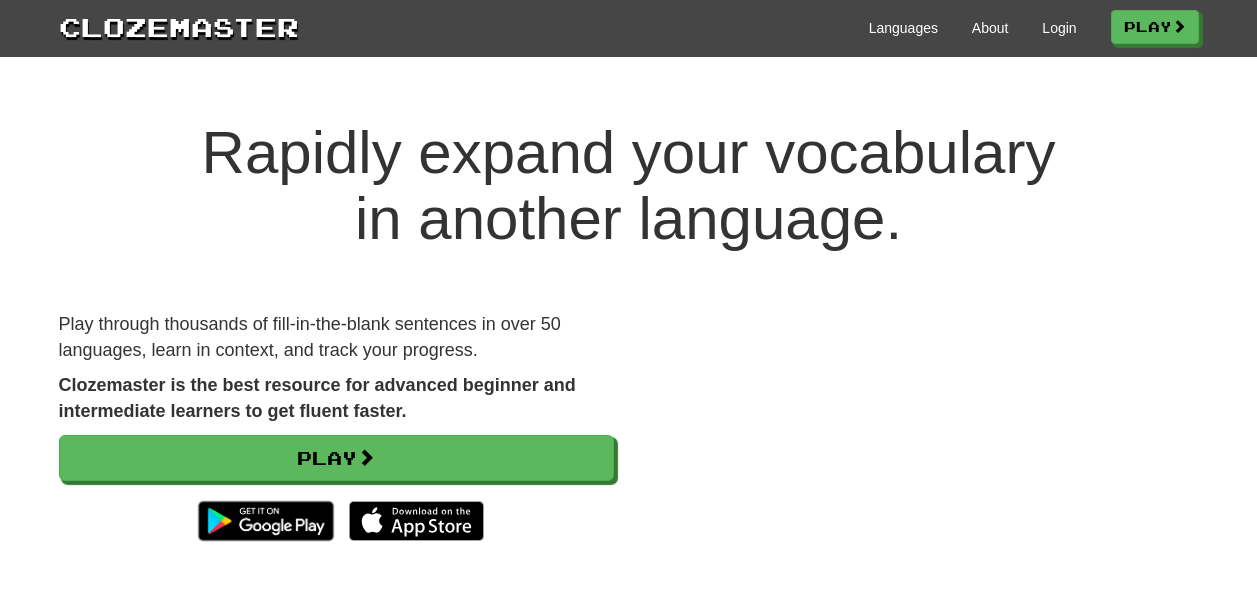 scroll, scrollTop: 0, scrollLeft: 0, axis: both 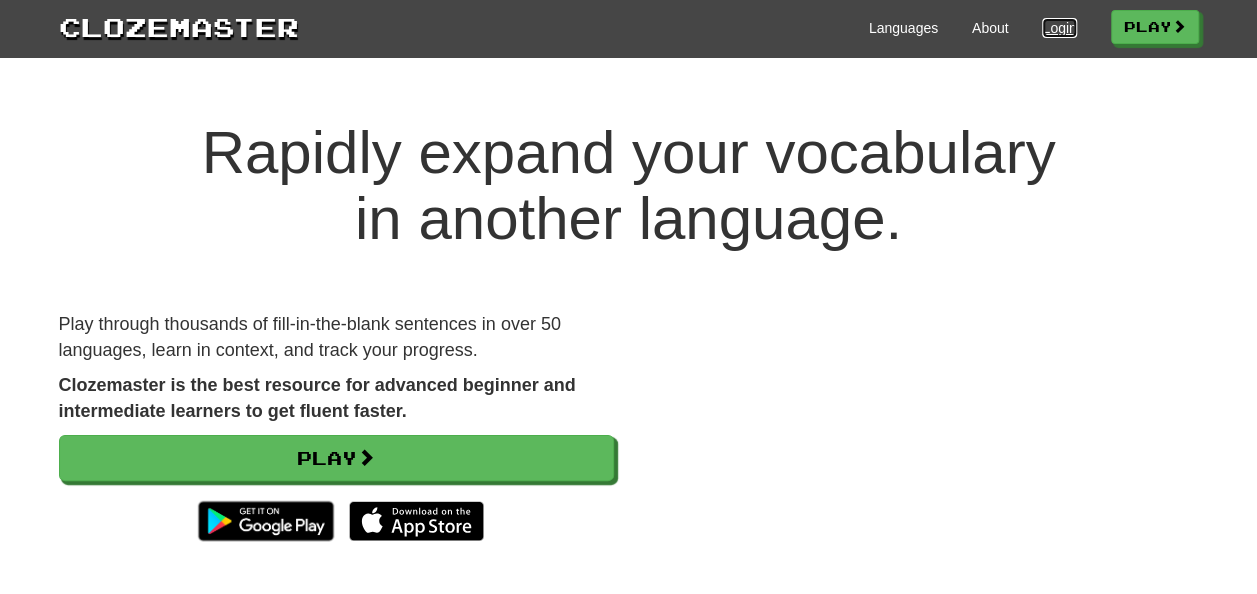 click on "Login" at bounding box center [1059, 28] 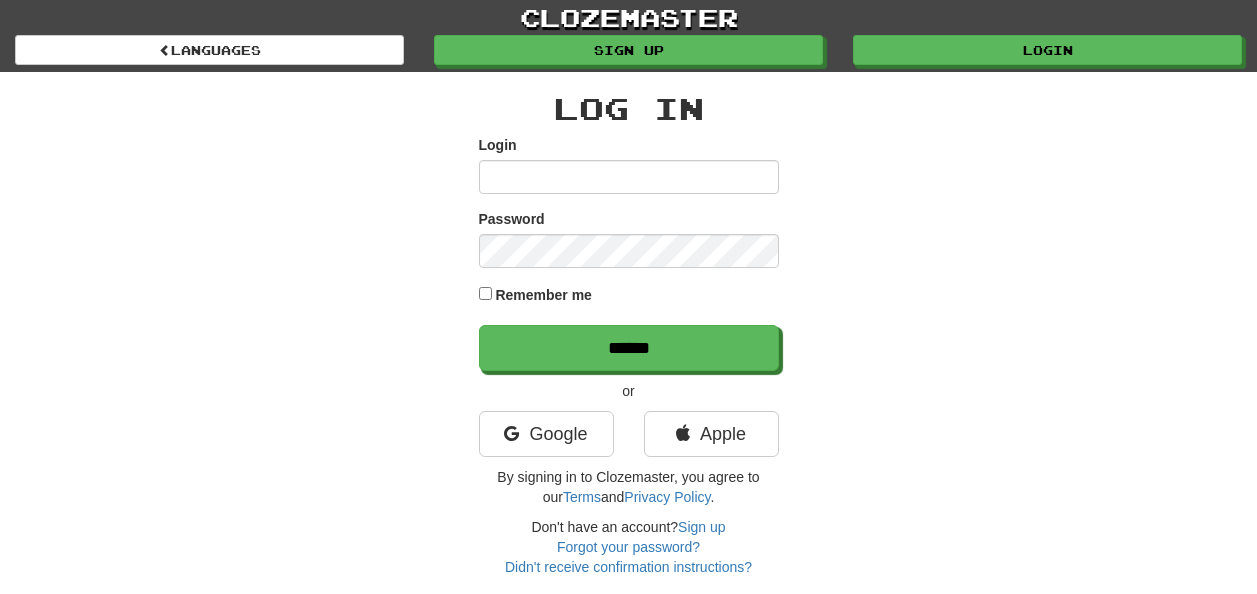 scroll, scrollTop: 0, scrollLeft: 0, axis: both 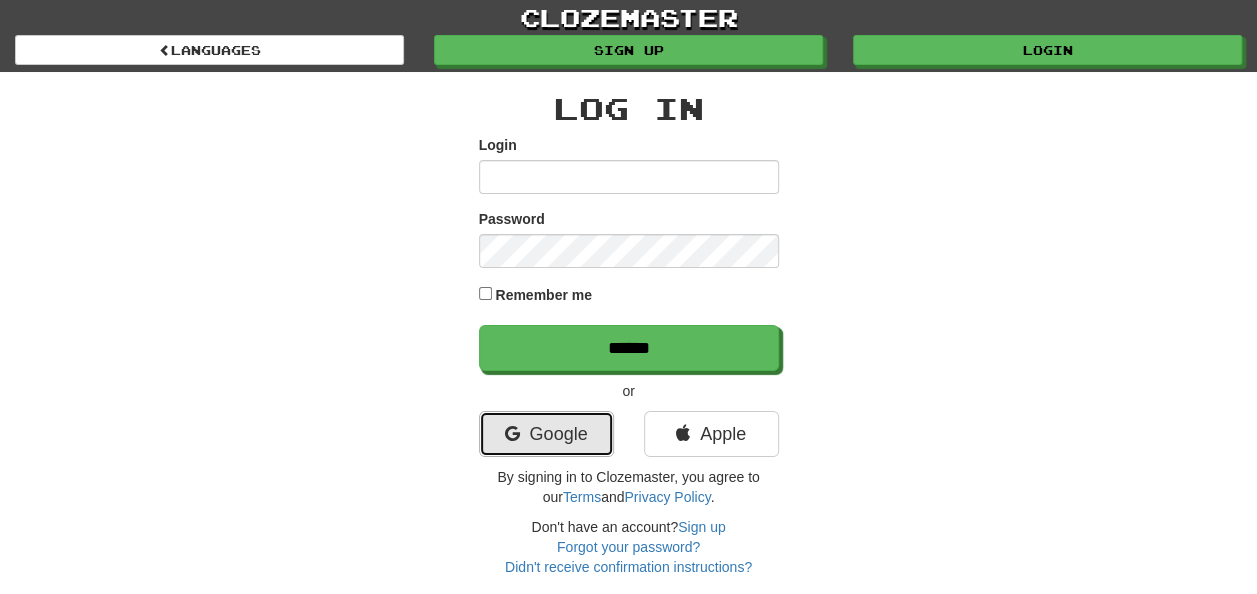 click on "Google" at bounding box center (546, 434) 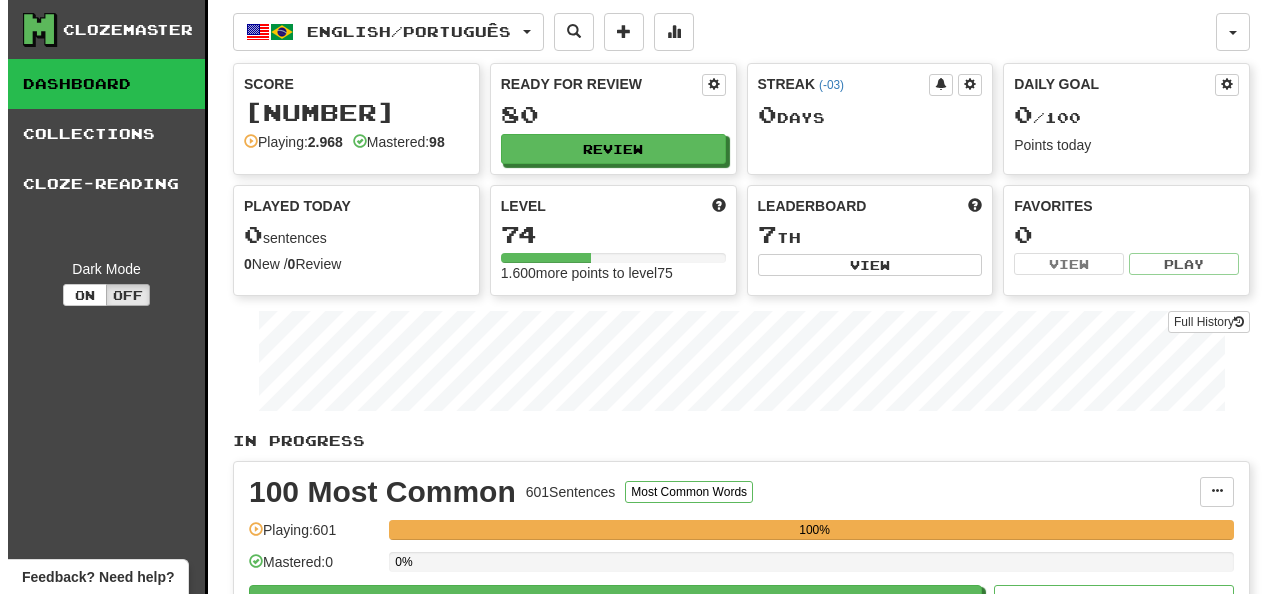 scroll, scrollTop: 0, scrollLeft: 0, axis: both 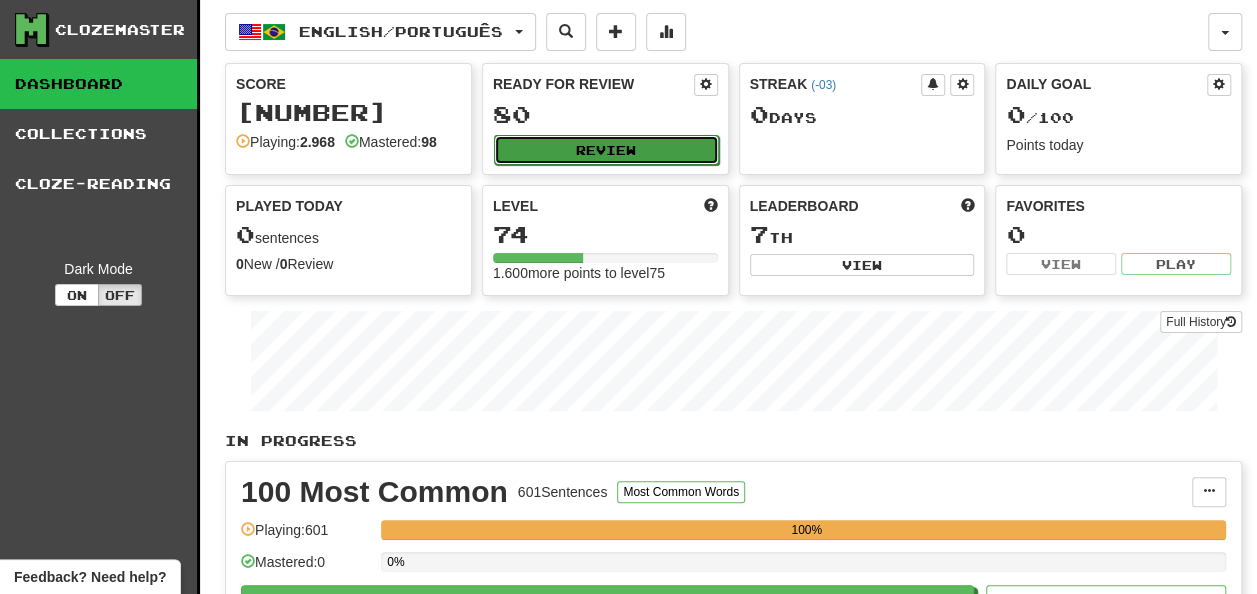 click on "Review" at bounding box center [606, 150] 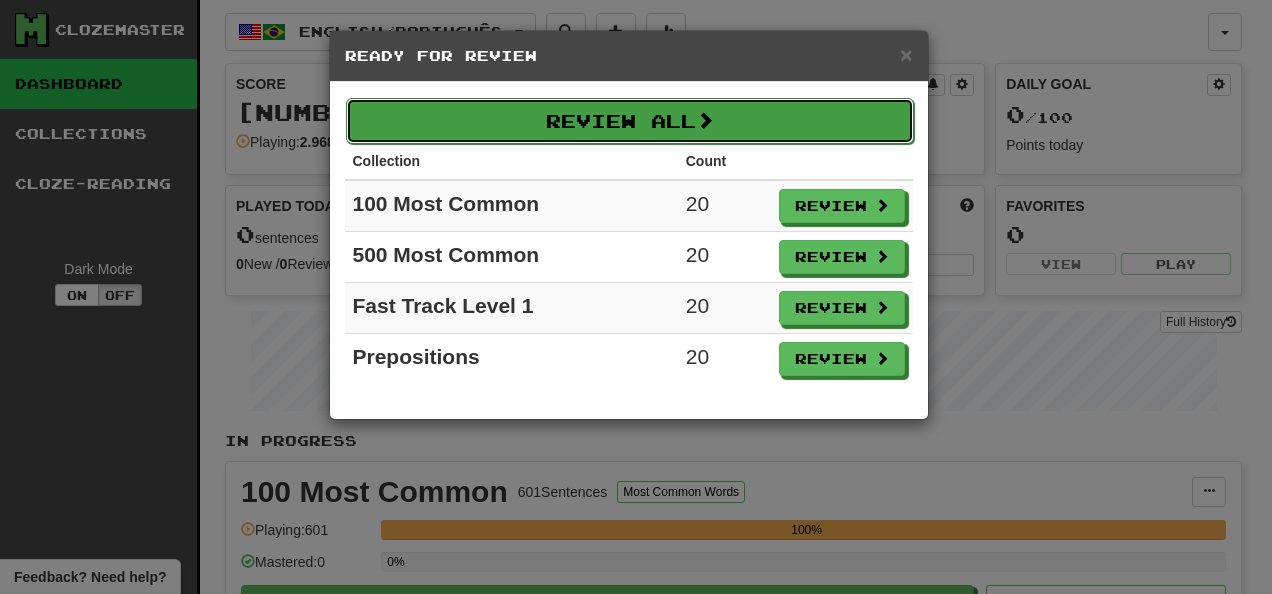 click on "Review All" at bounding box center (630, 121) 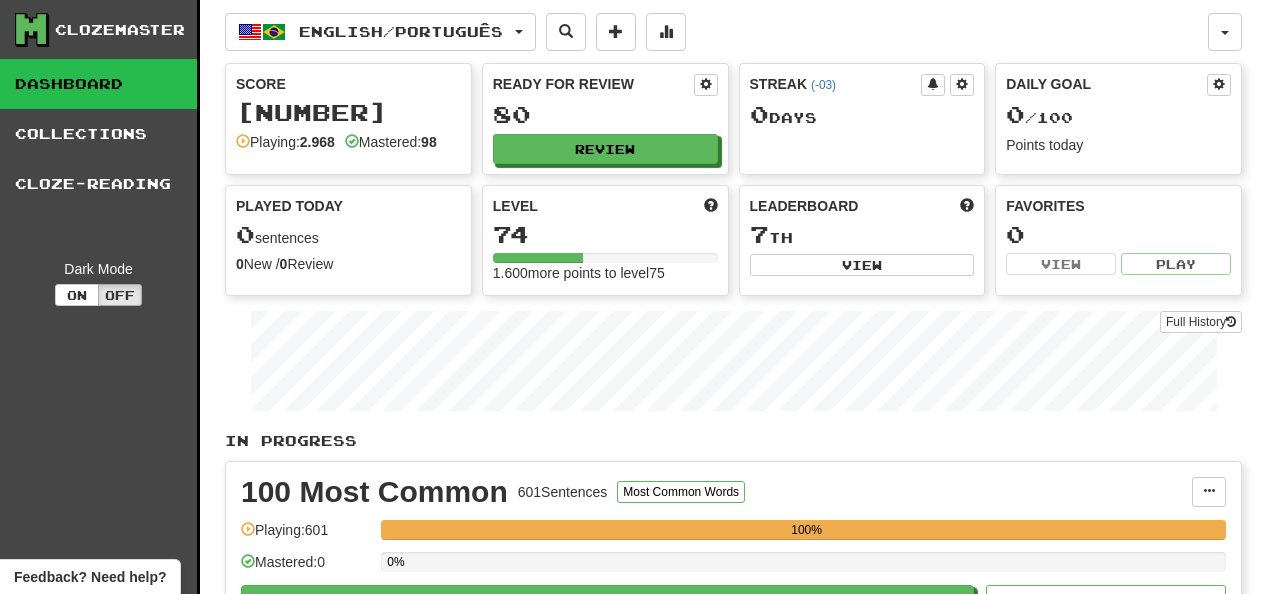 select on "**" 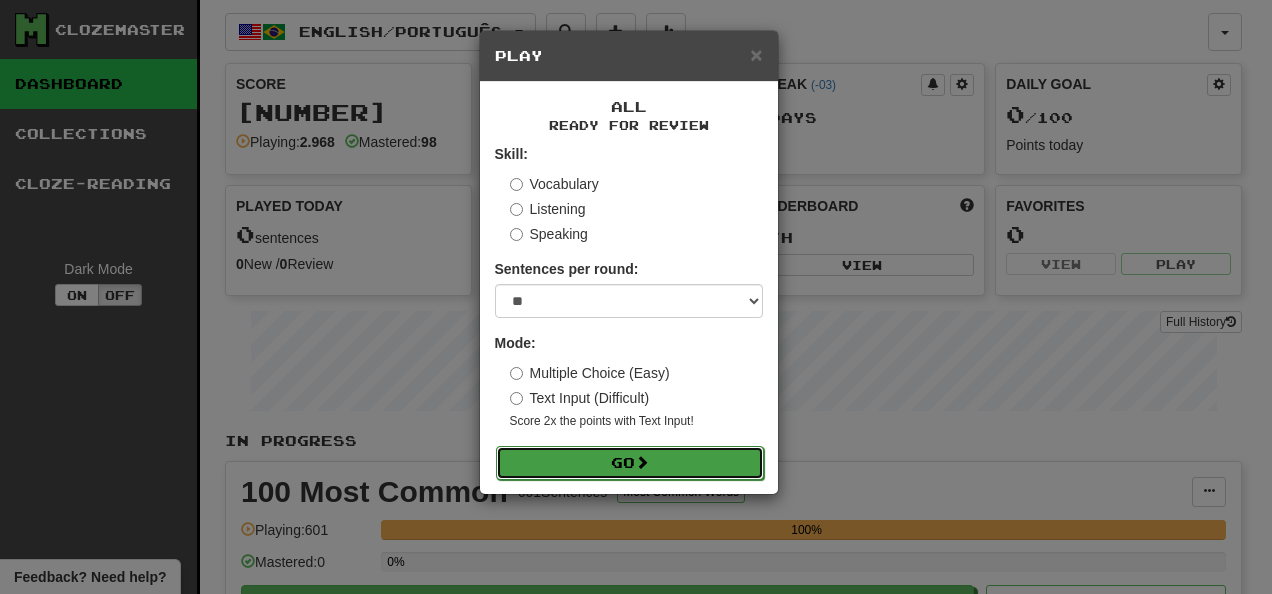 click on "Go" at bounding box center [630, 463] 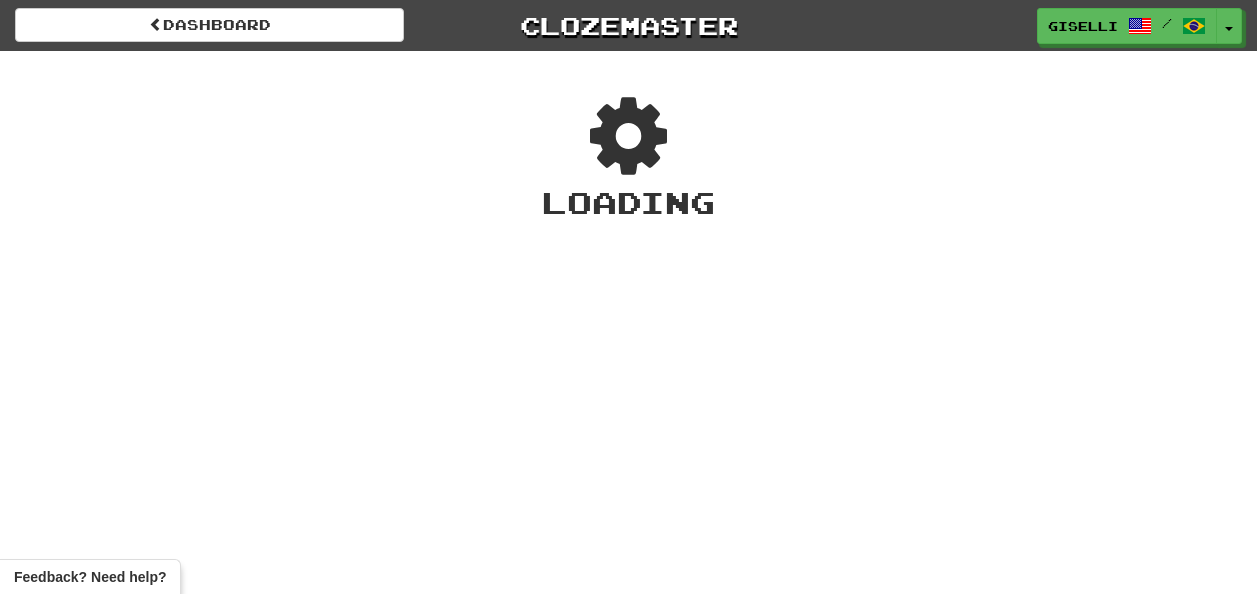 scroll, scrollTop: 0, scrollLeft: 0, axis: both 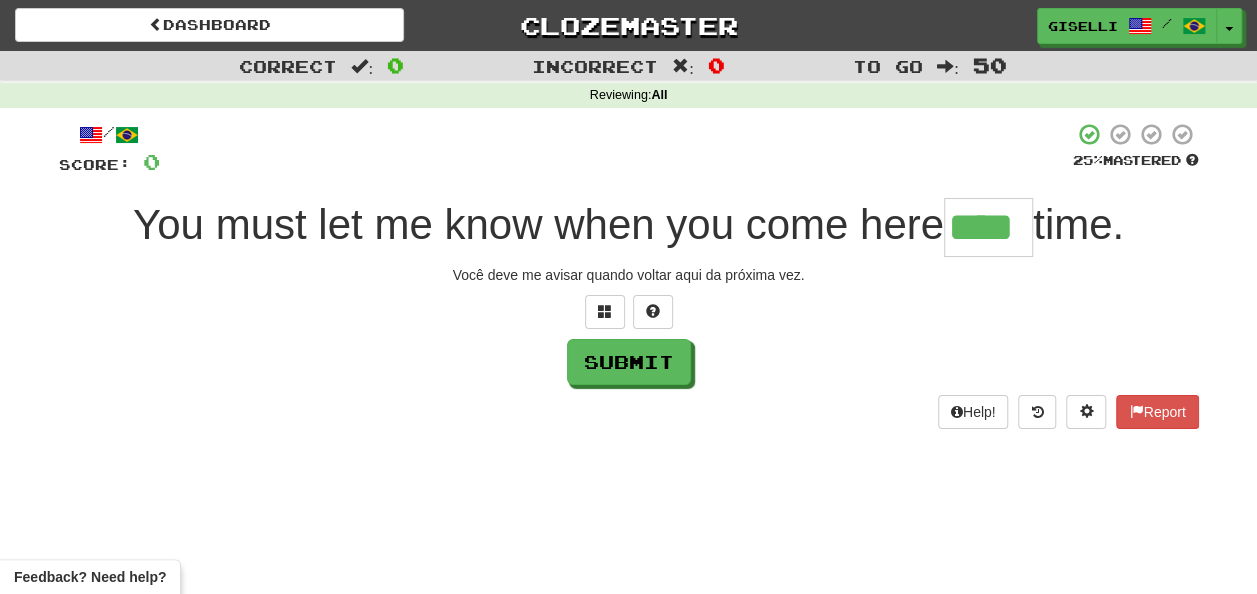 type on "****" 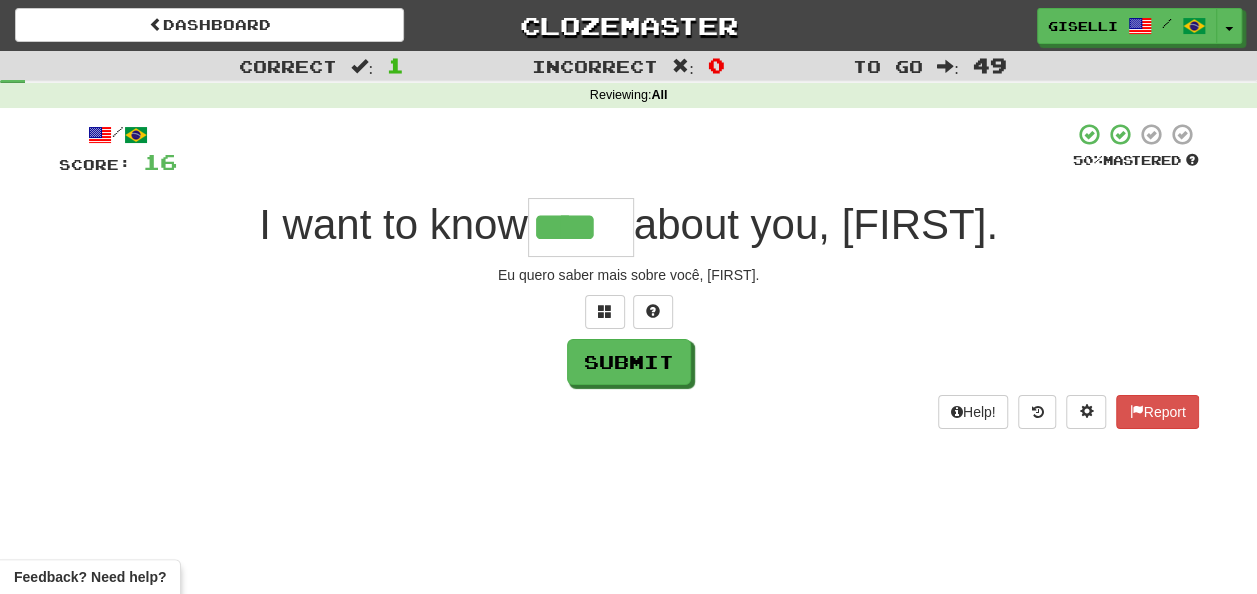 type on "****" 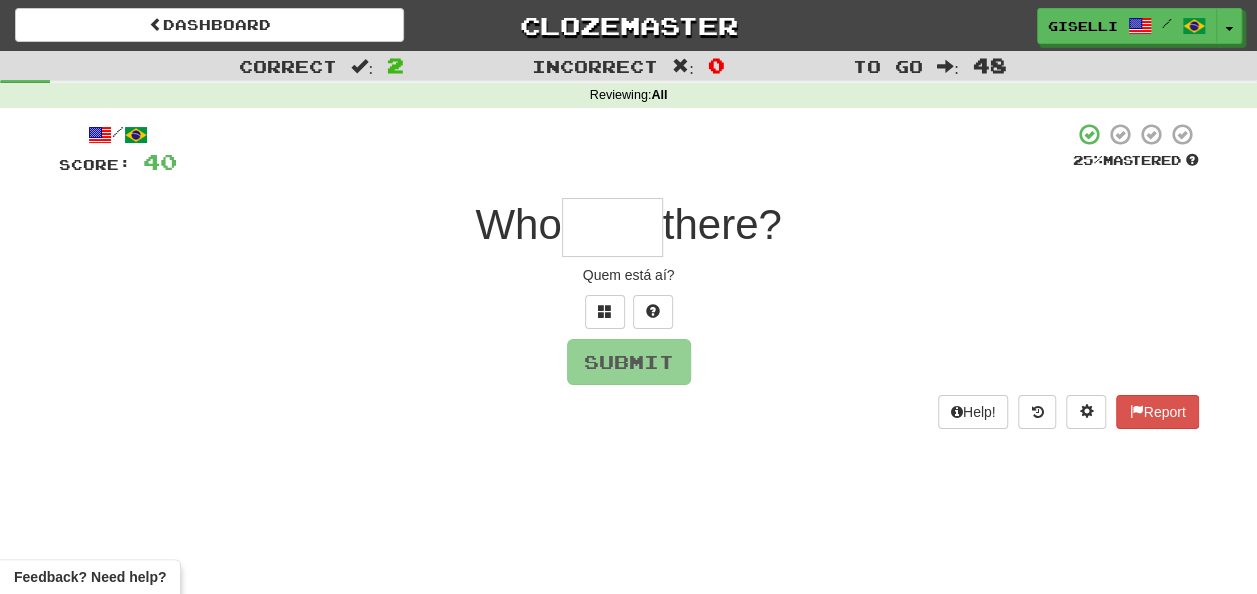 type on "*" 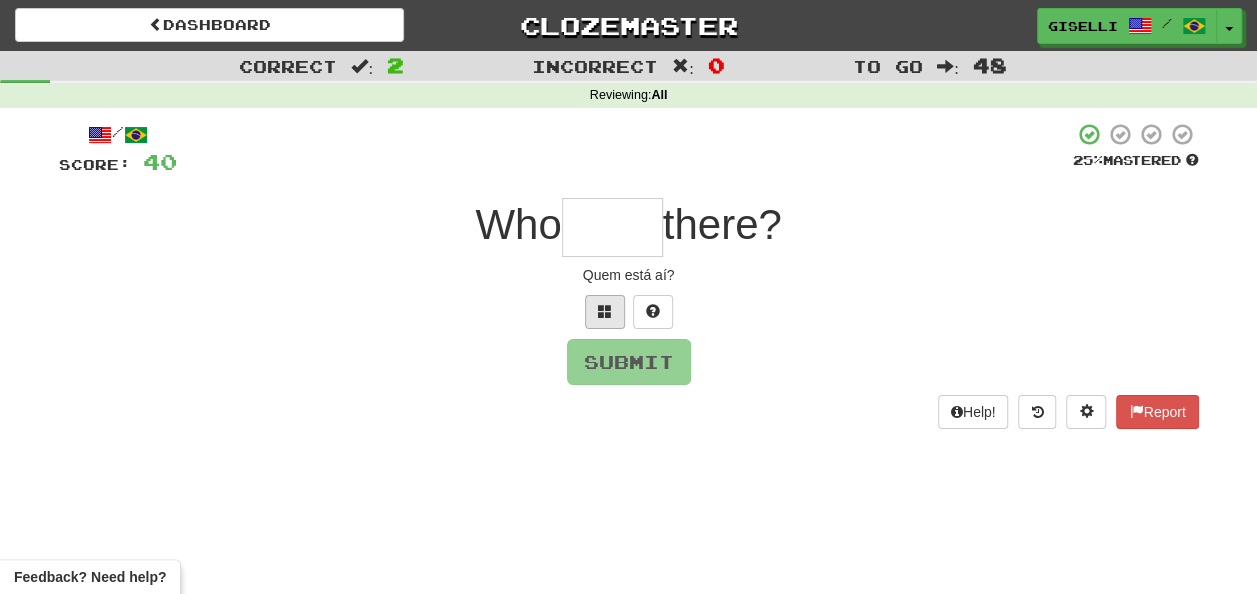type on "*" 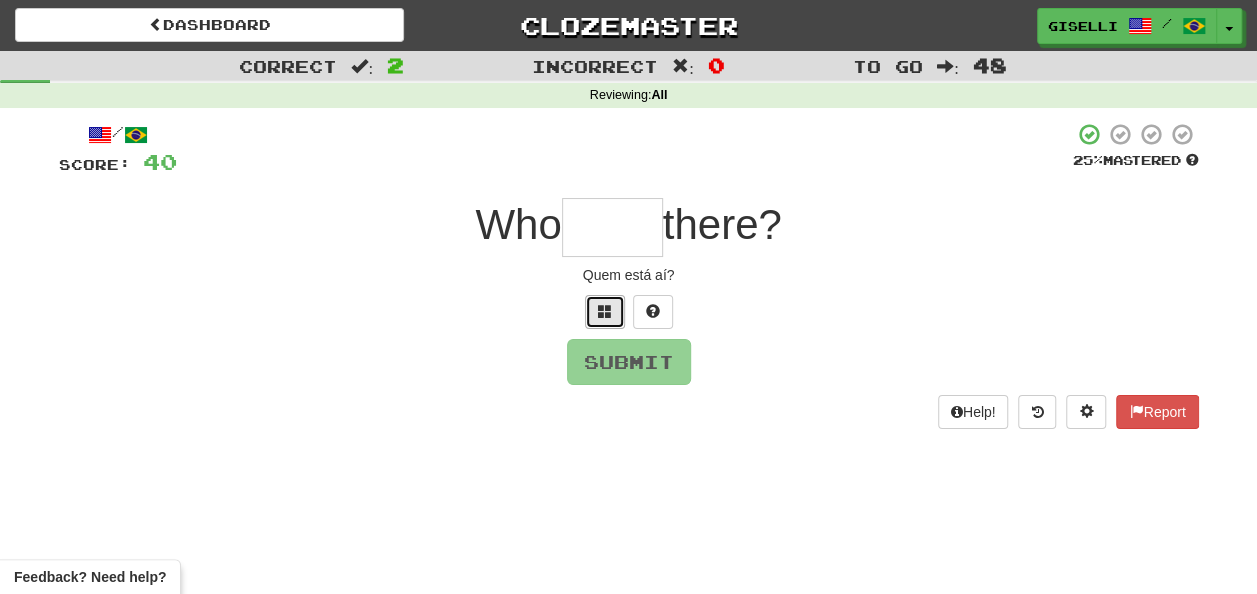 click at bounding box center [605, 312] 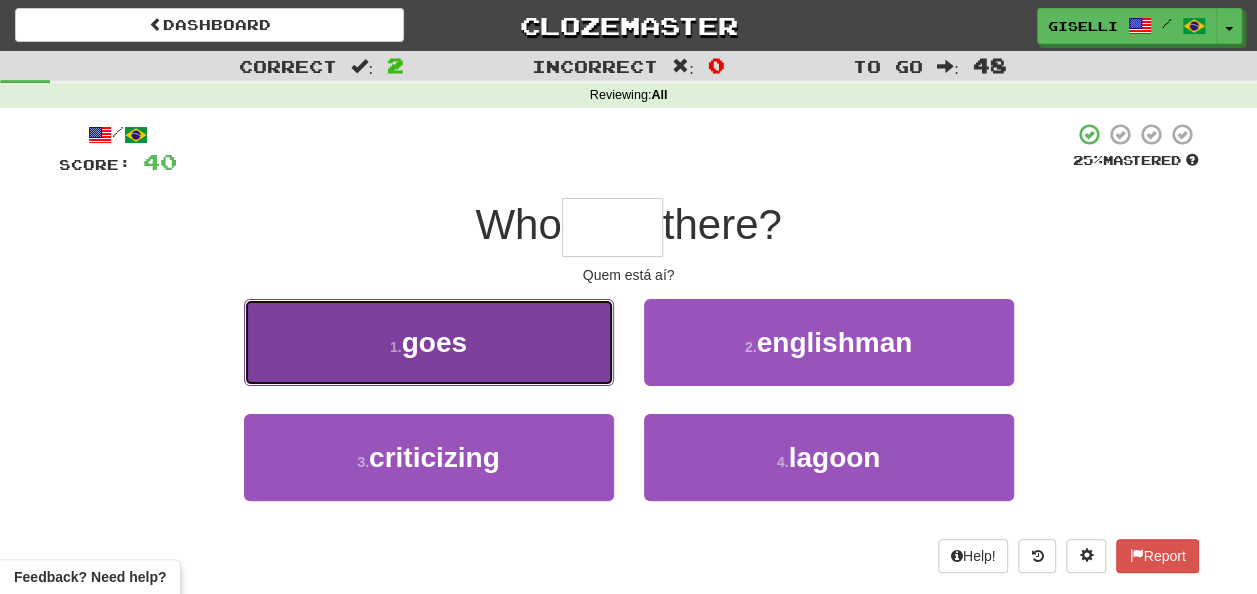 click on "1 .  goes" at bounding box center [429, 342] 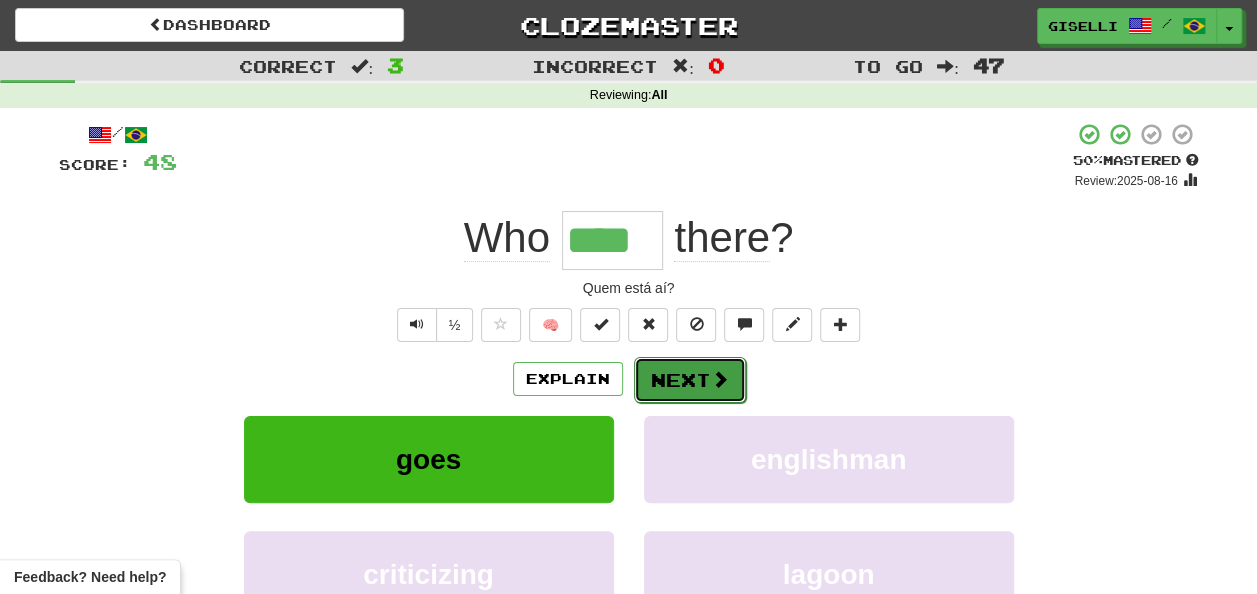 click on "Next" at bounding box center [690, 380] 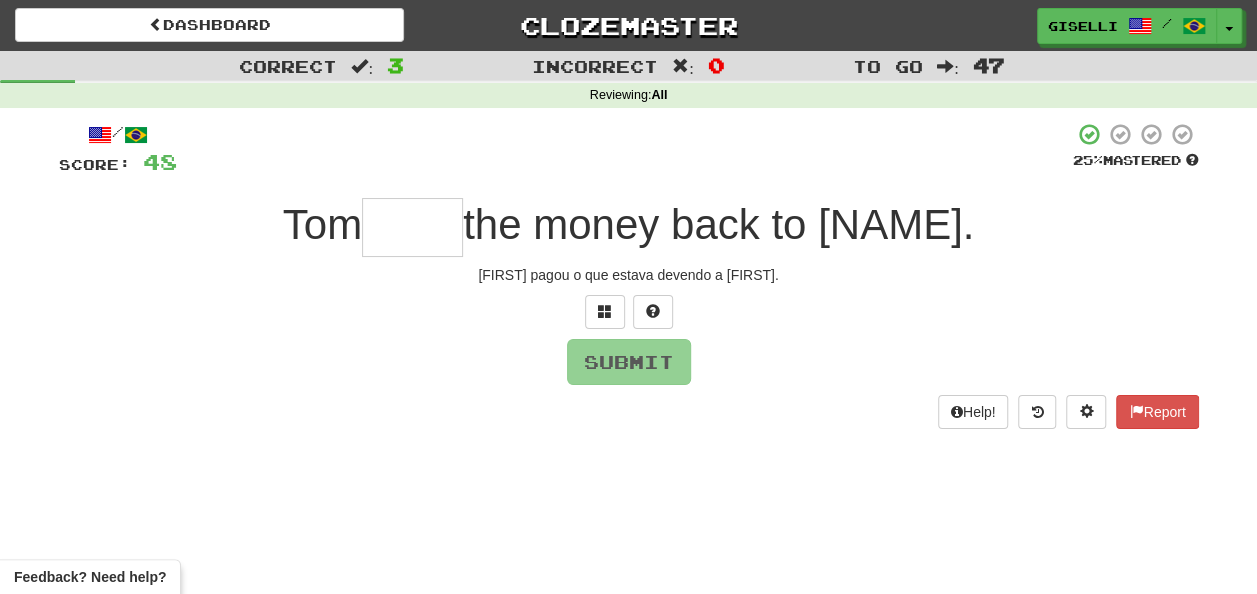 type on "*" 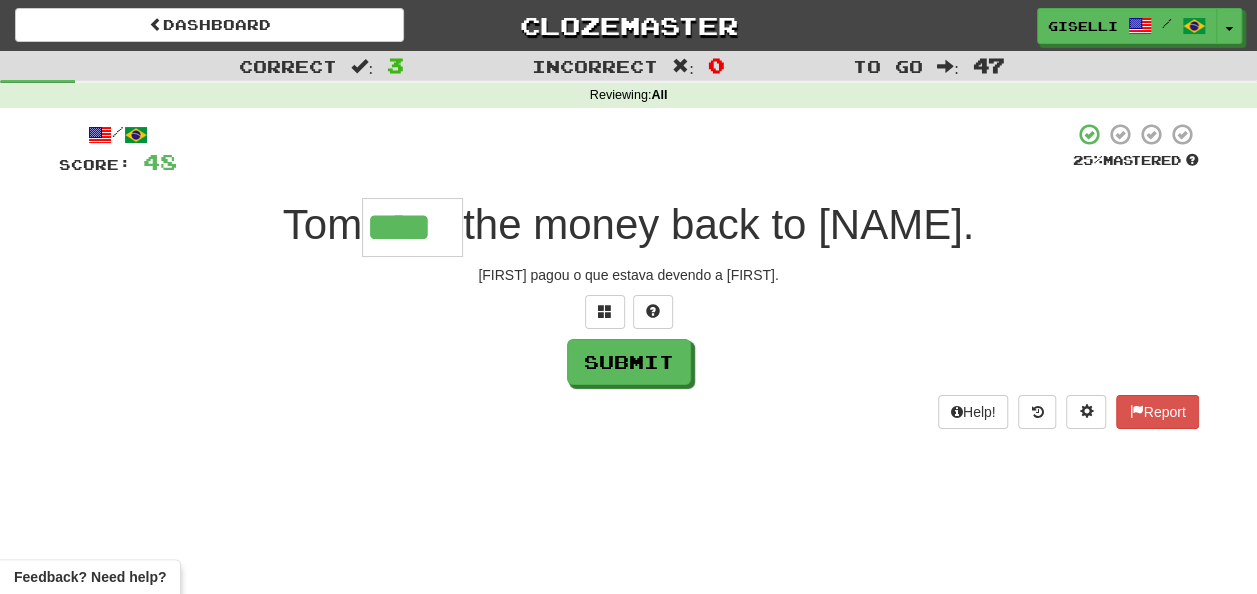 type on "****" 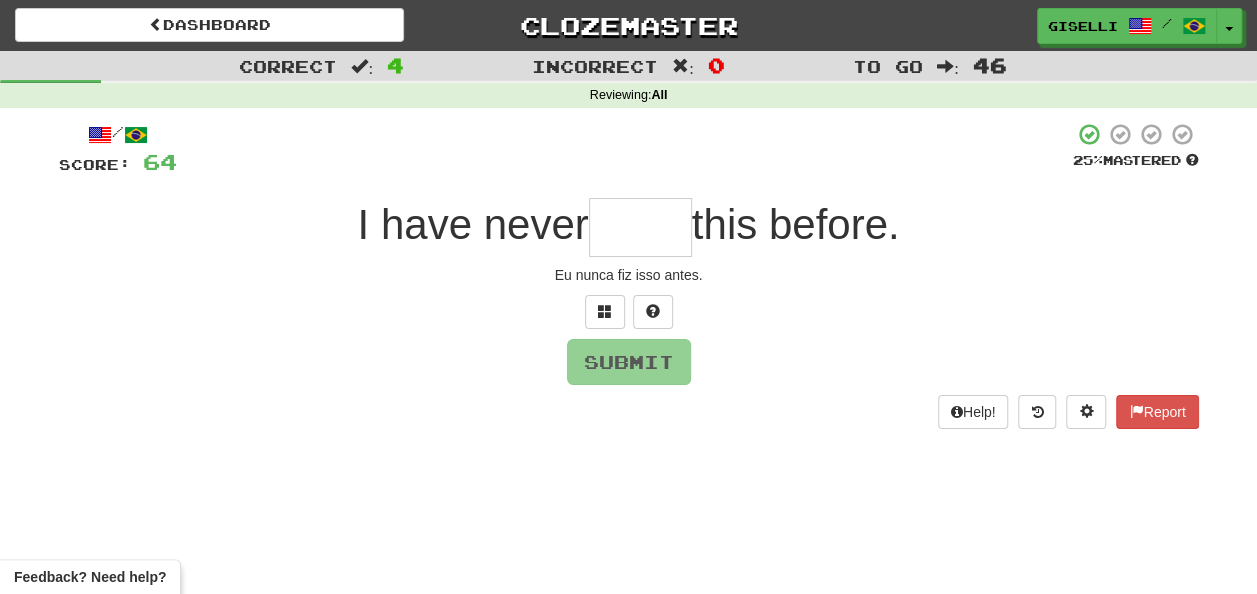 type on "*" 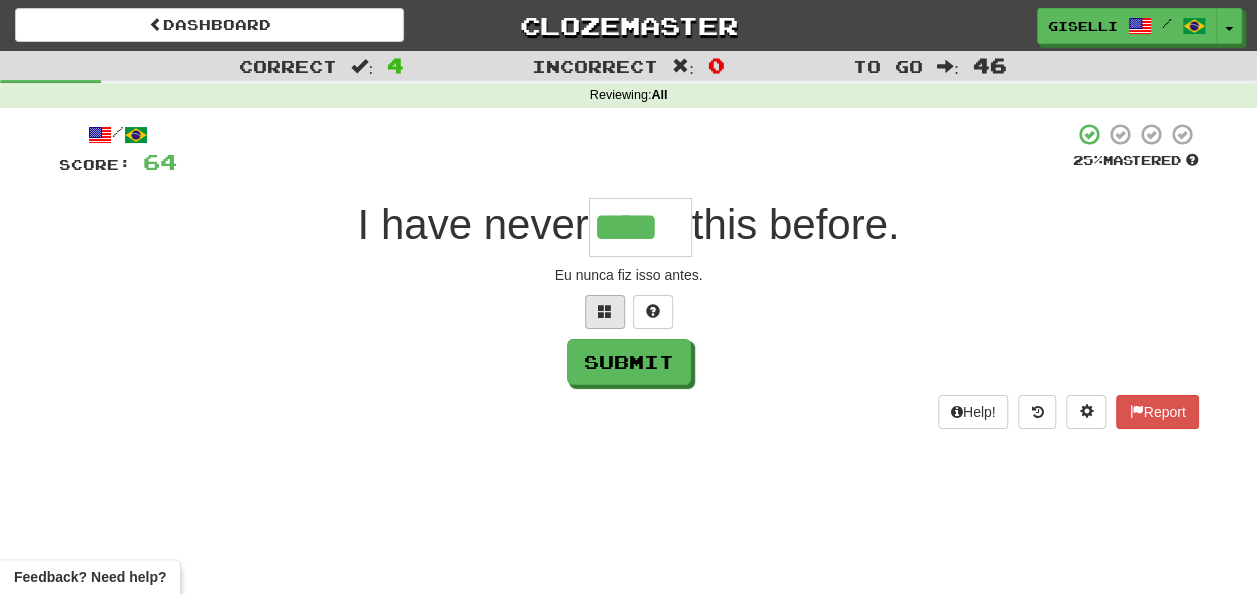 type on "****" 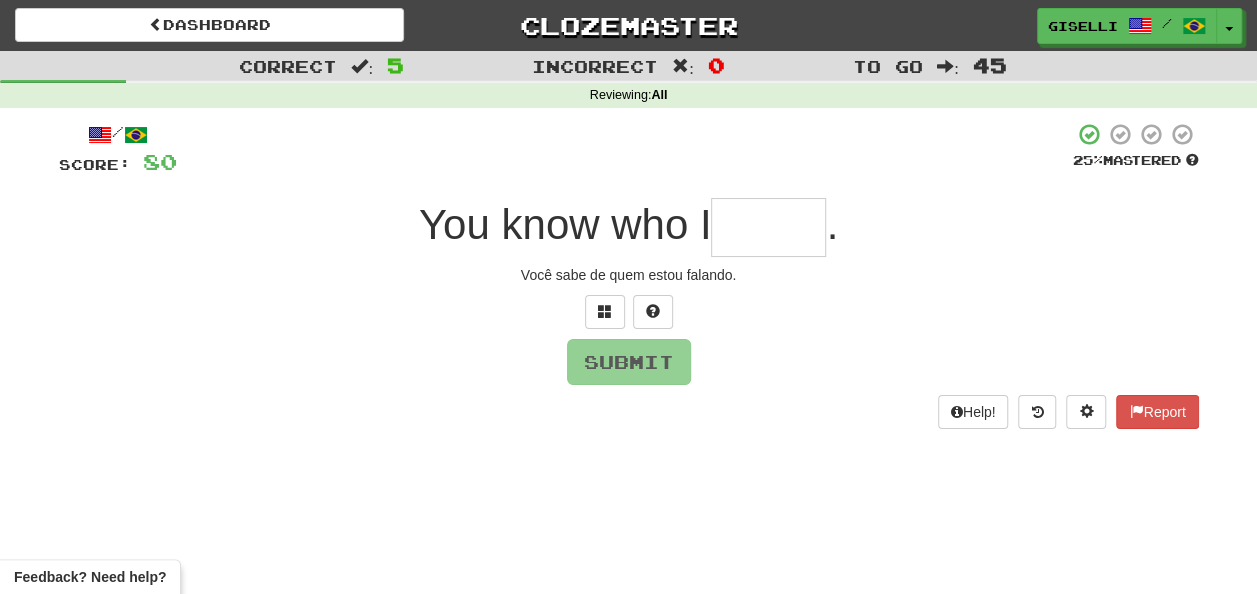 type on "*" 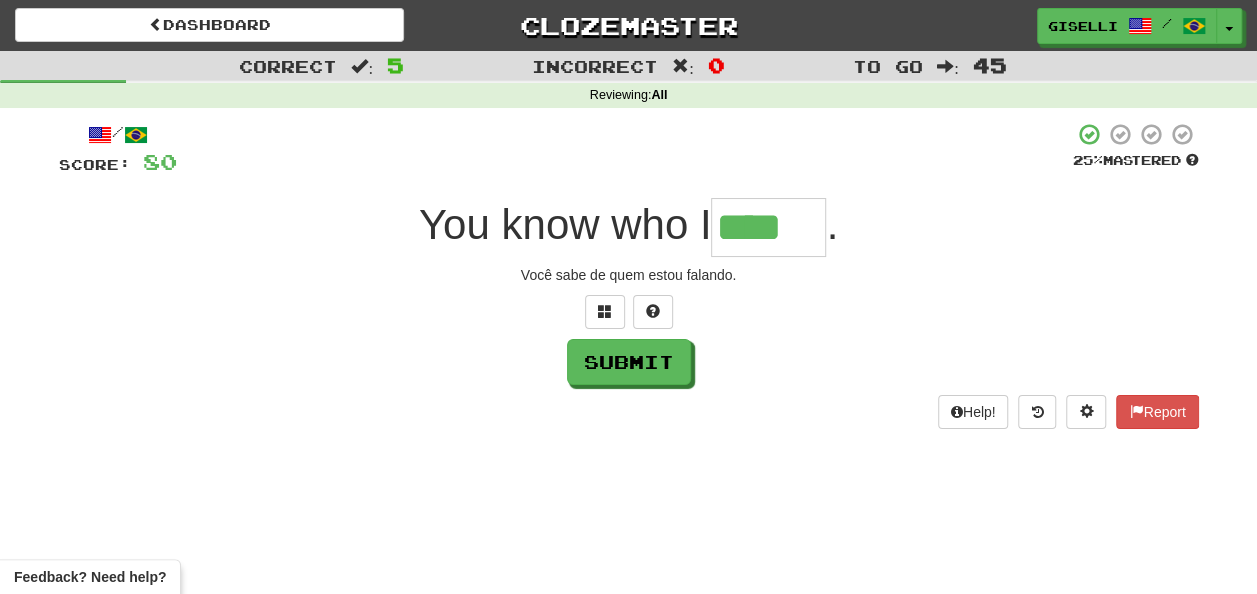 type on "****" 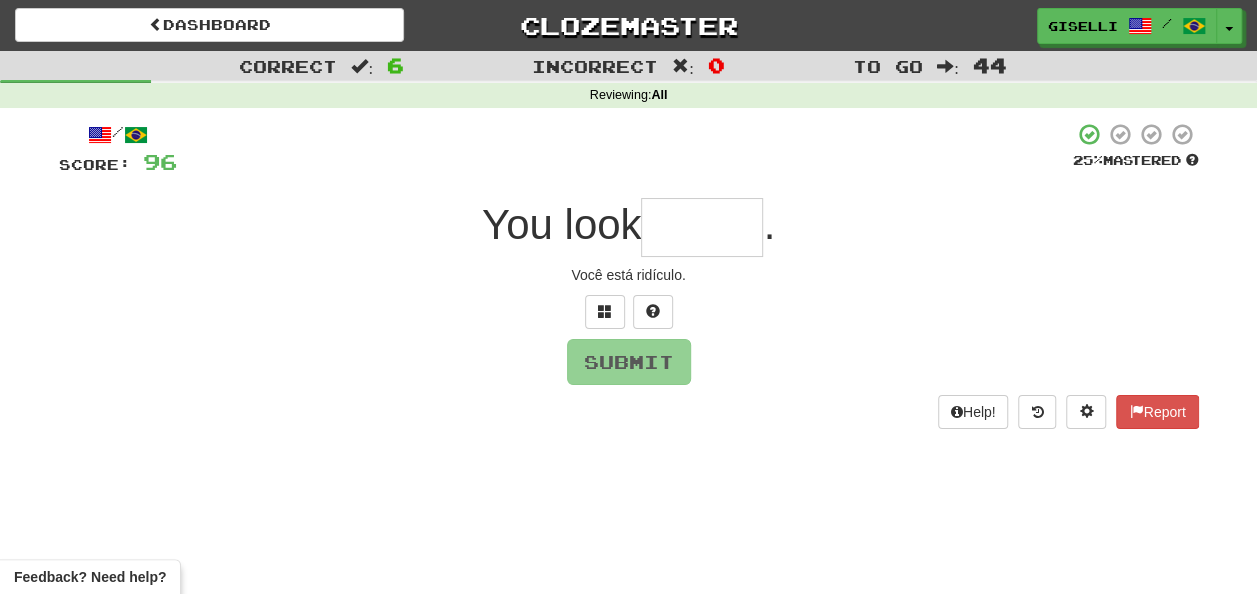 type on "*" 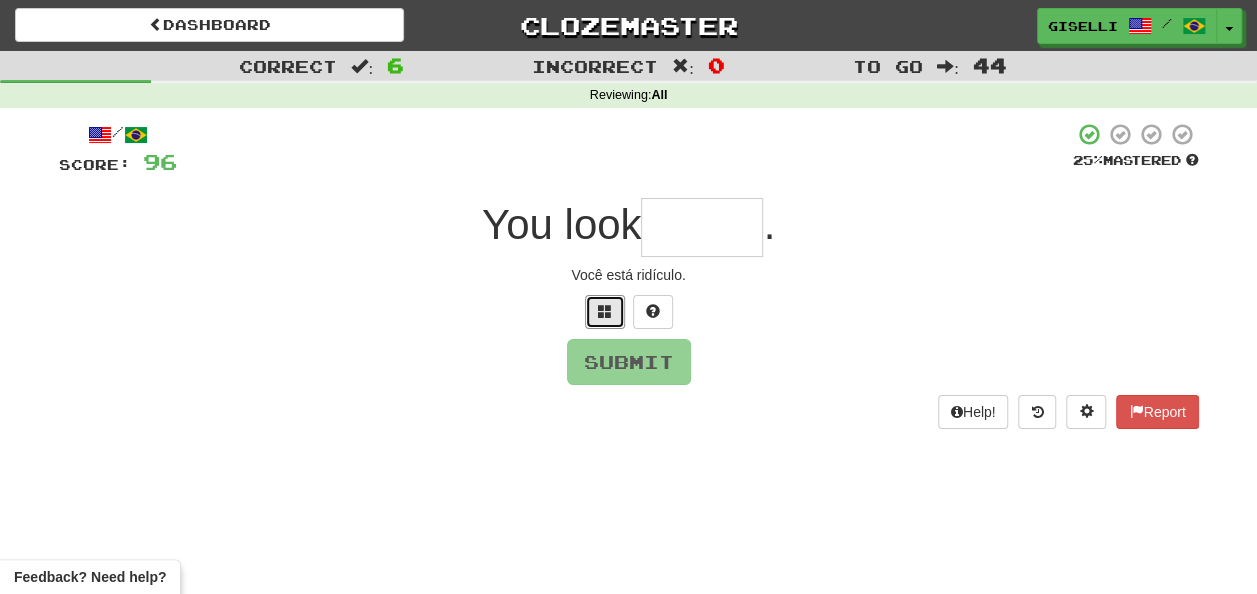 click at bounding box center (605, 312) 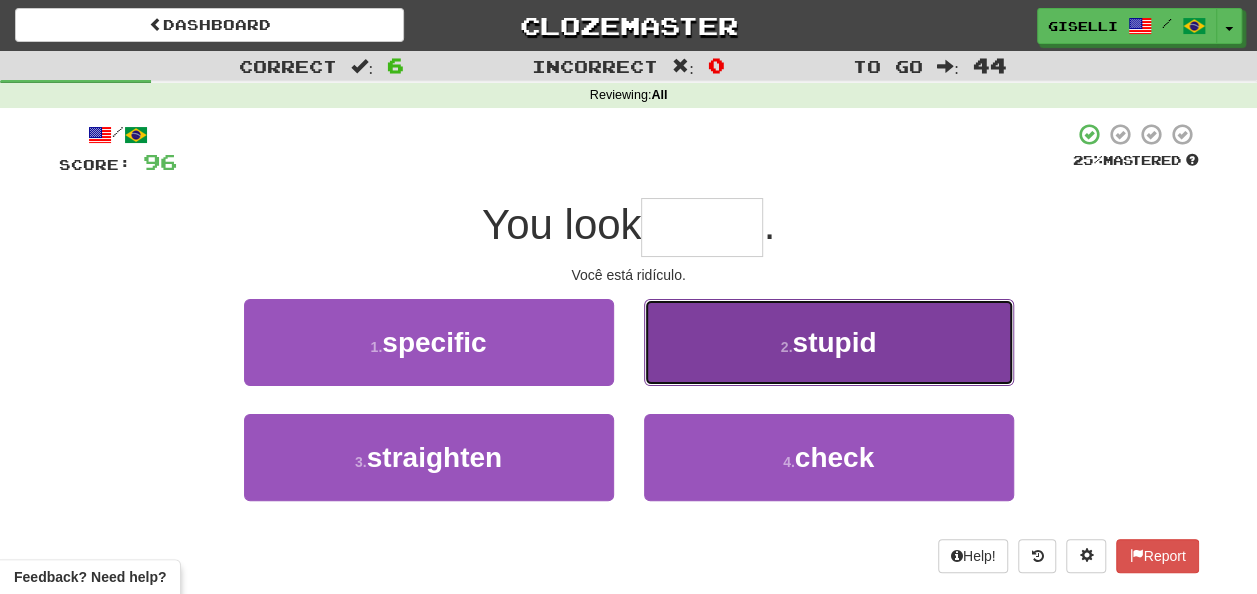 click on "stupid" at bounding box center (834, 342) 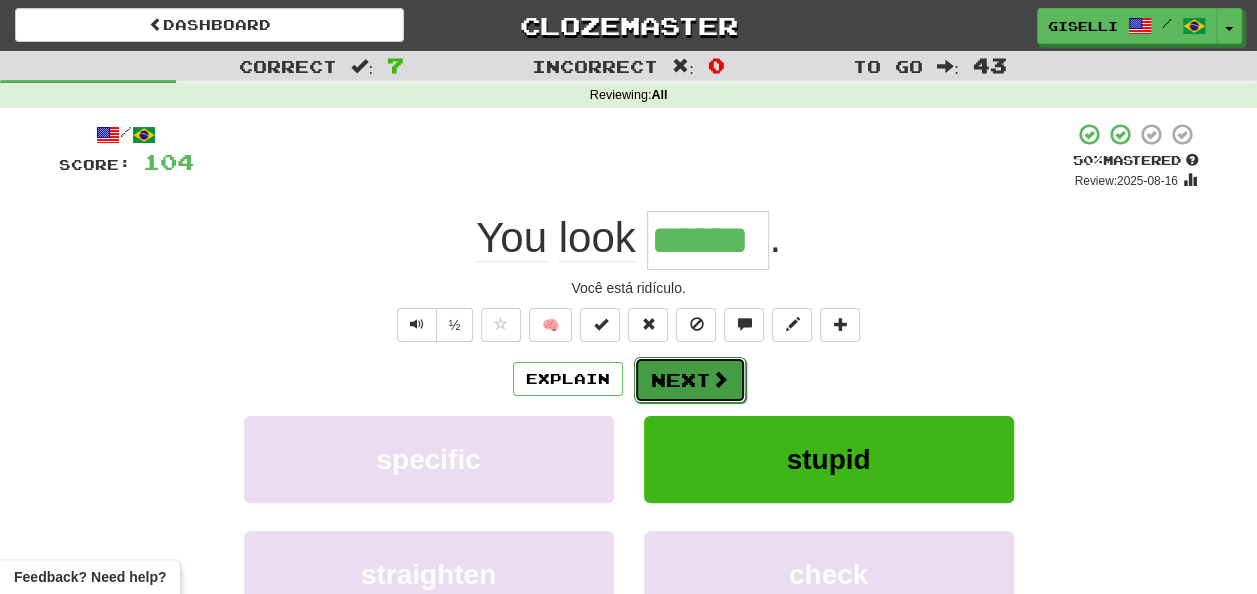 click on "Next" at bounding box center (690, 380) 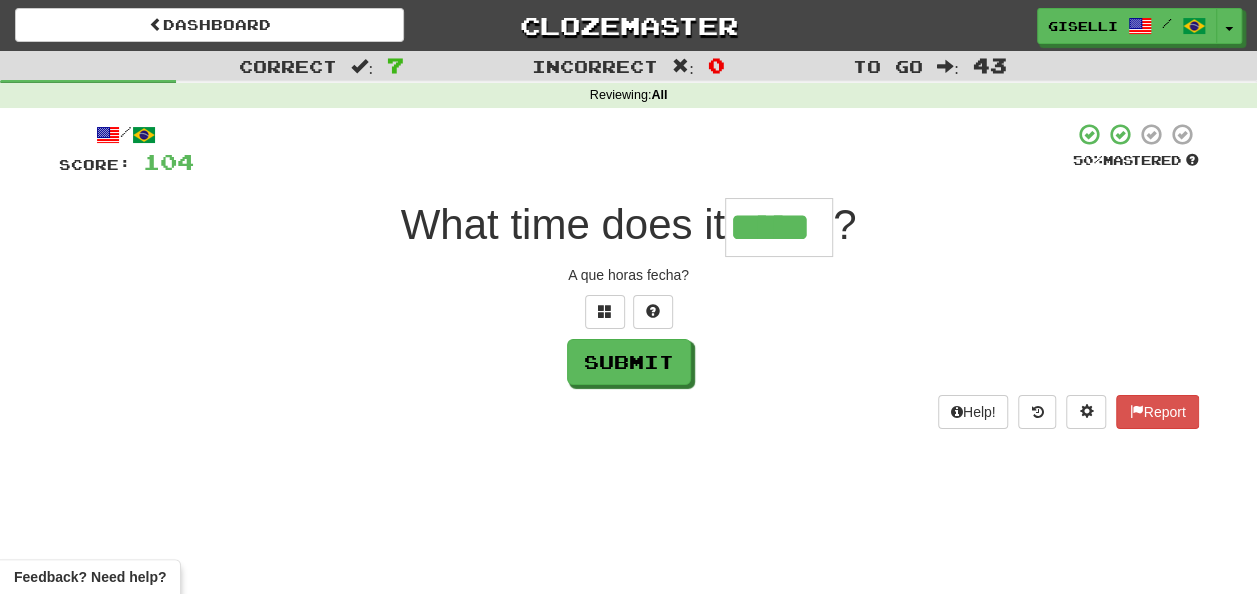 type on "*****" 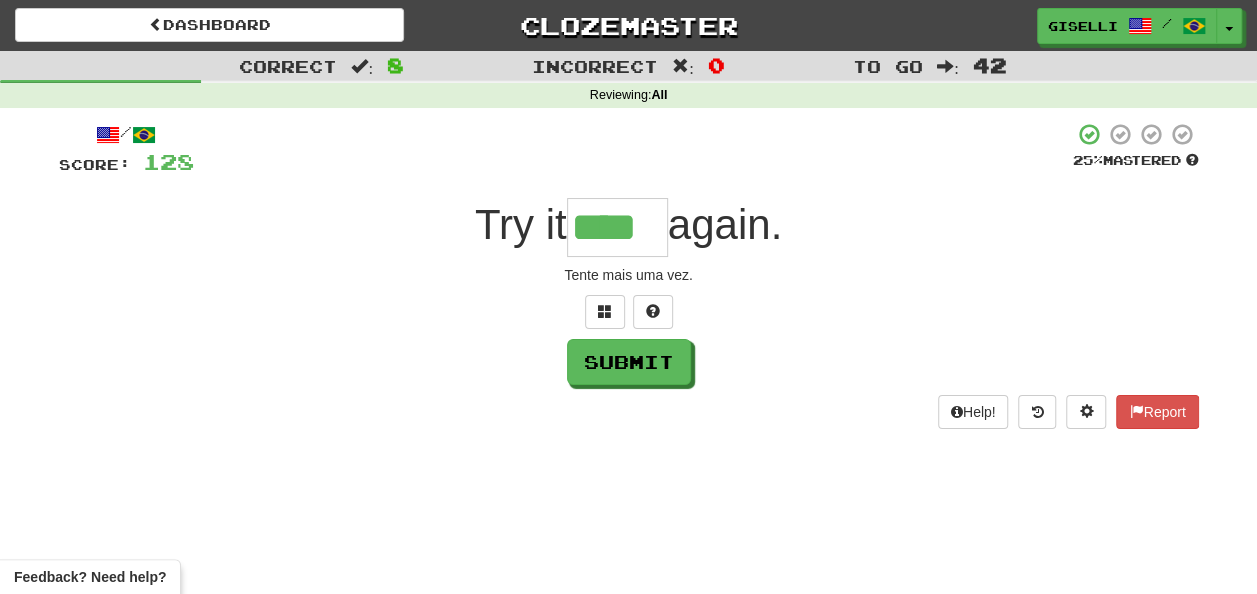 type on "****" 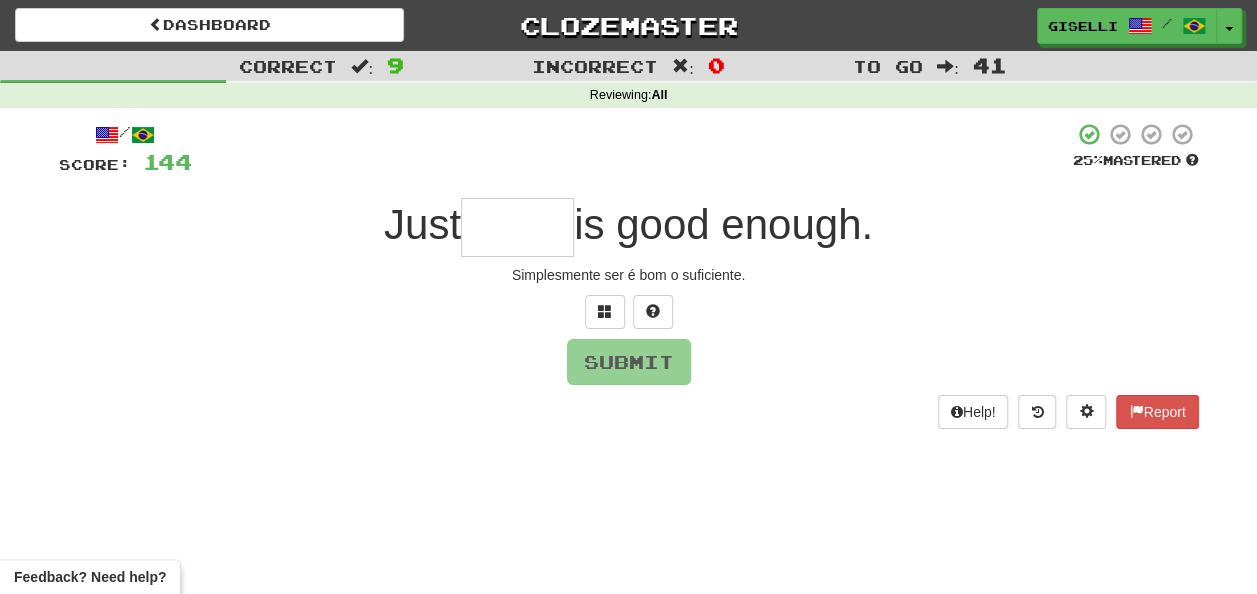 type on "*" 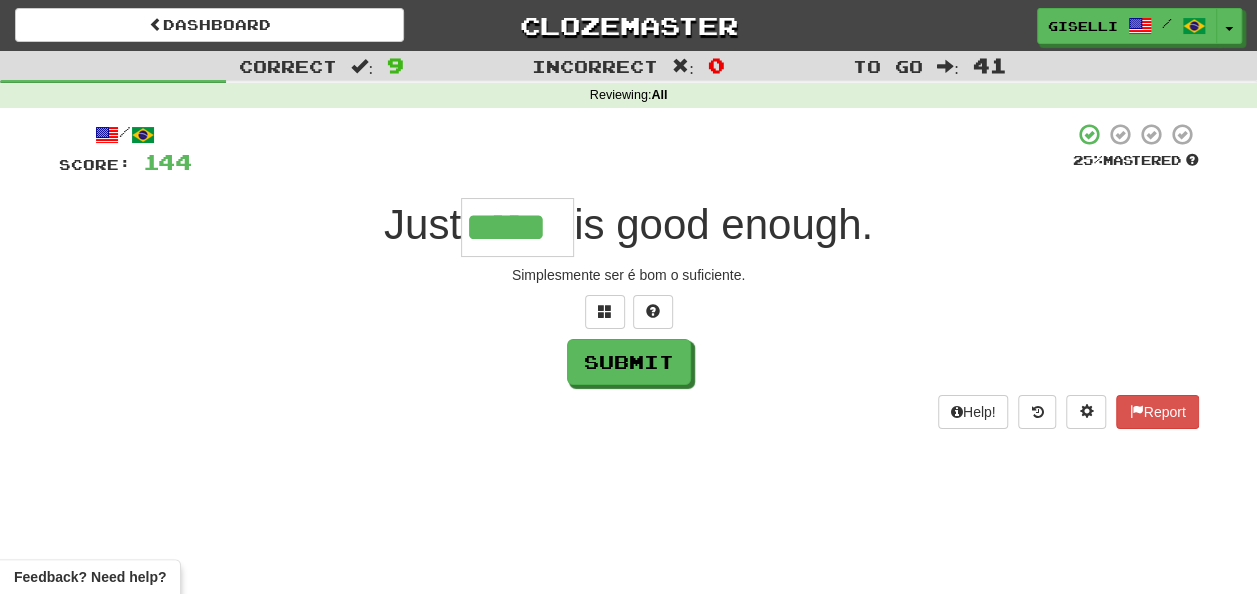 type on "*****" 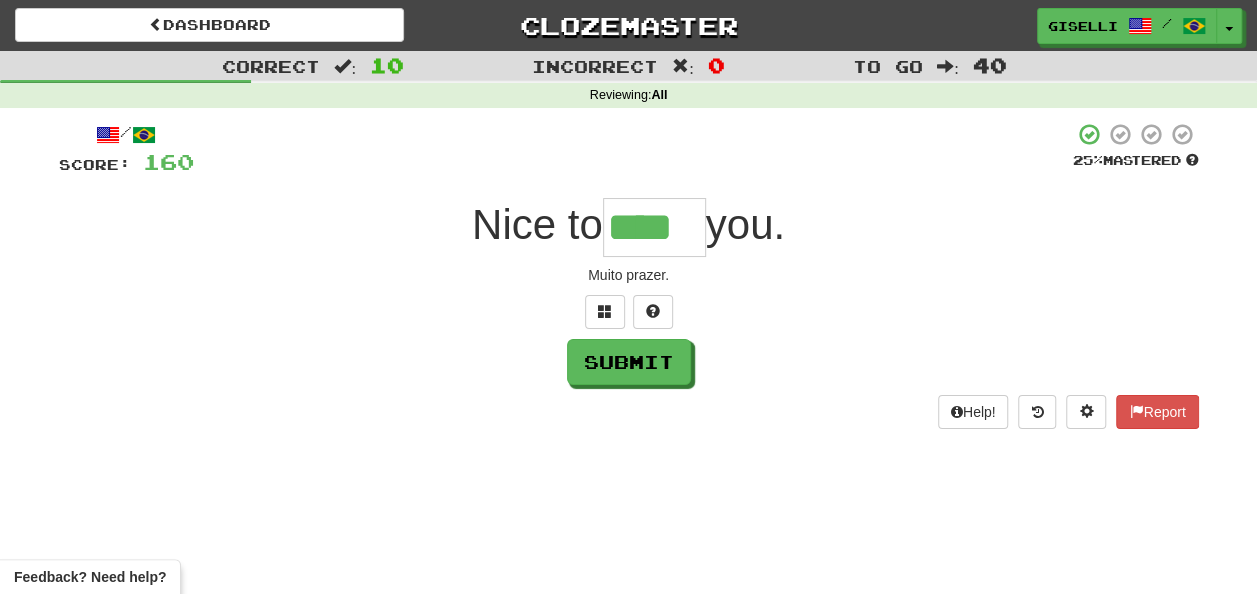 type on "****" 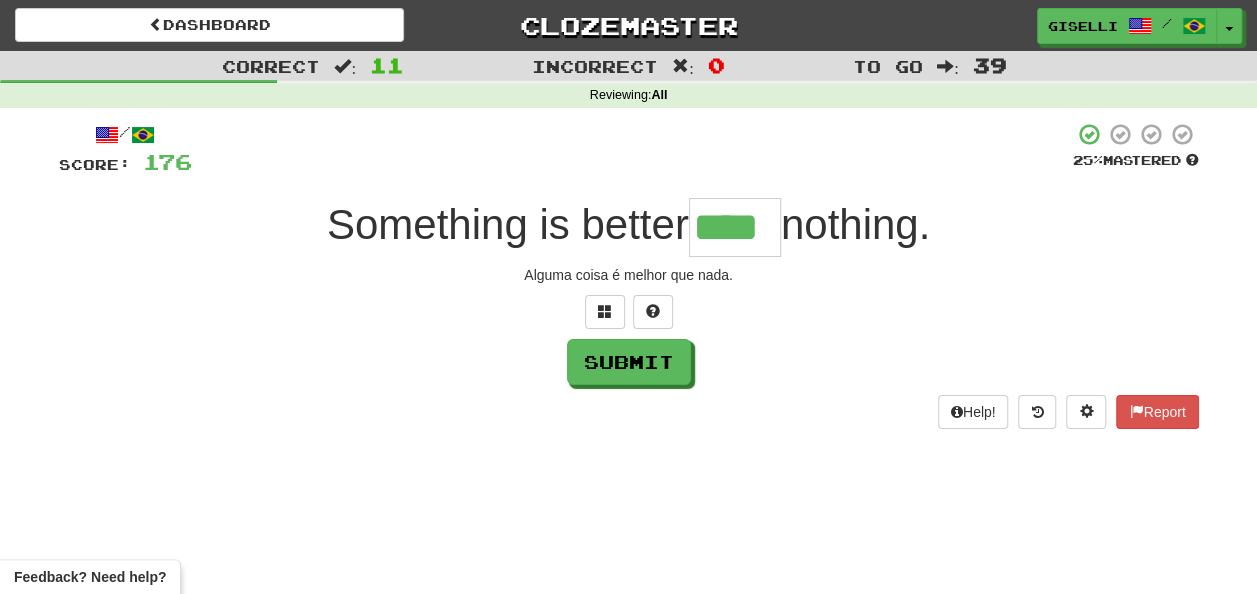type on "****" 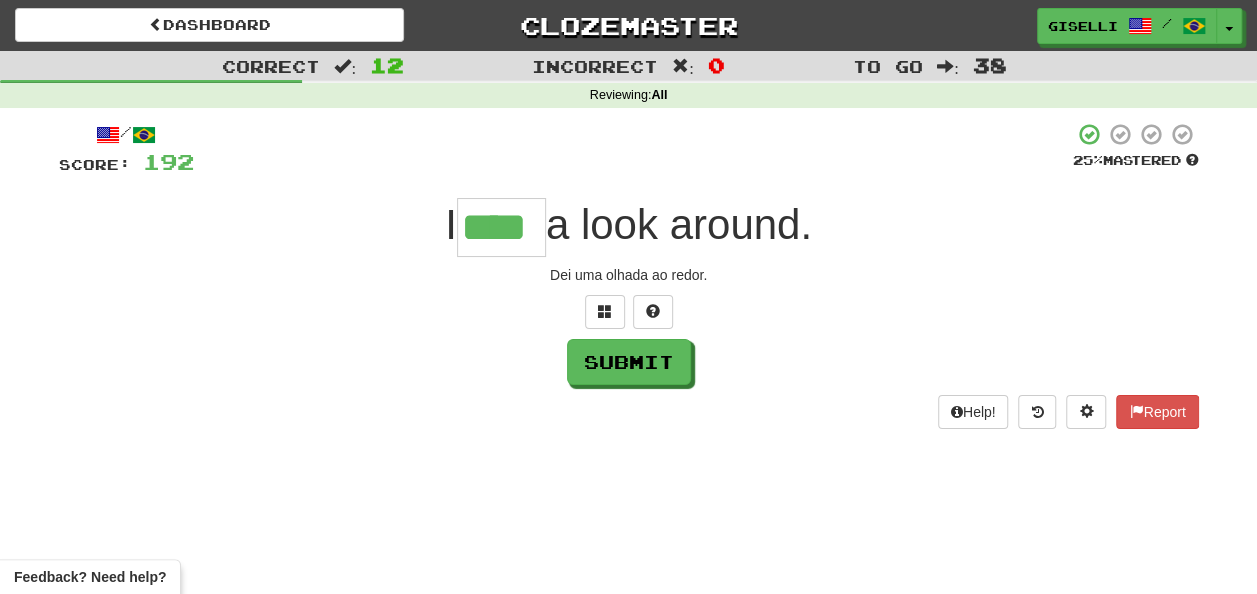 type on "****" 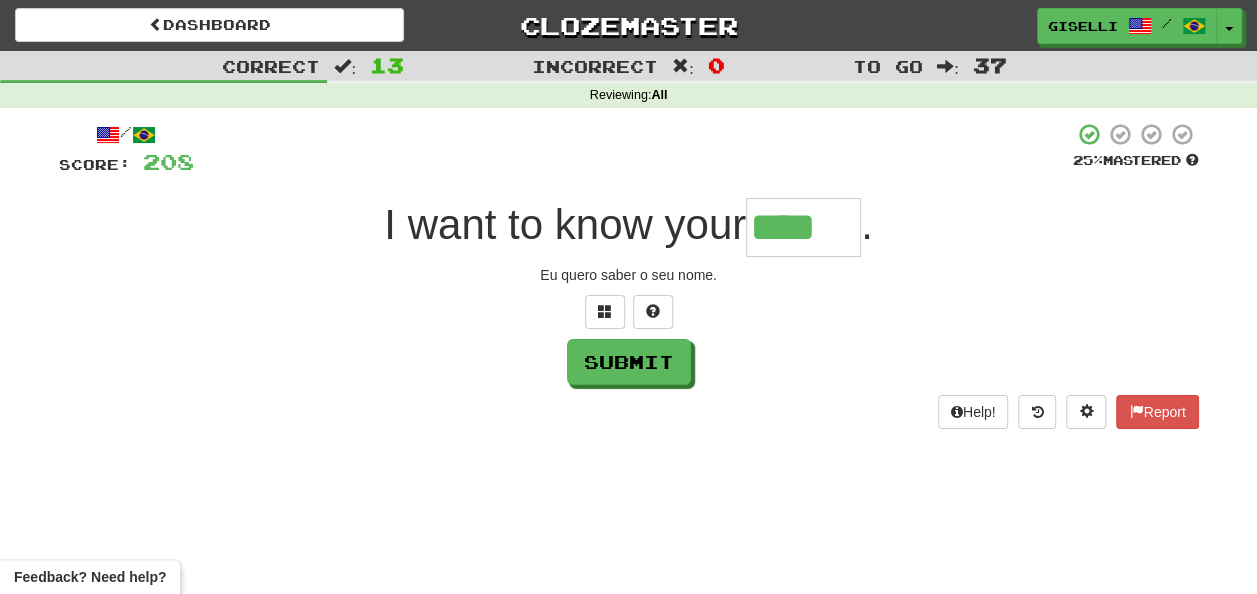 type on "****" 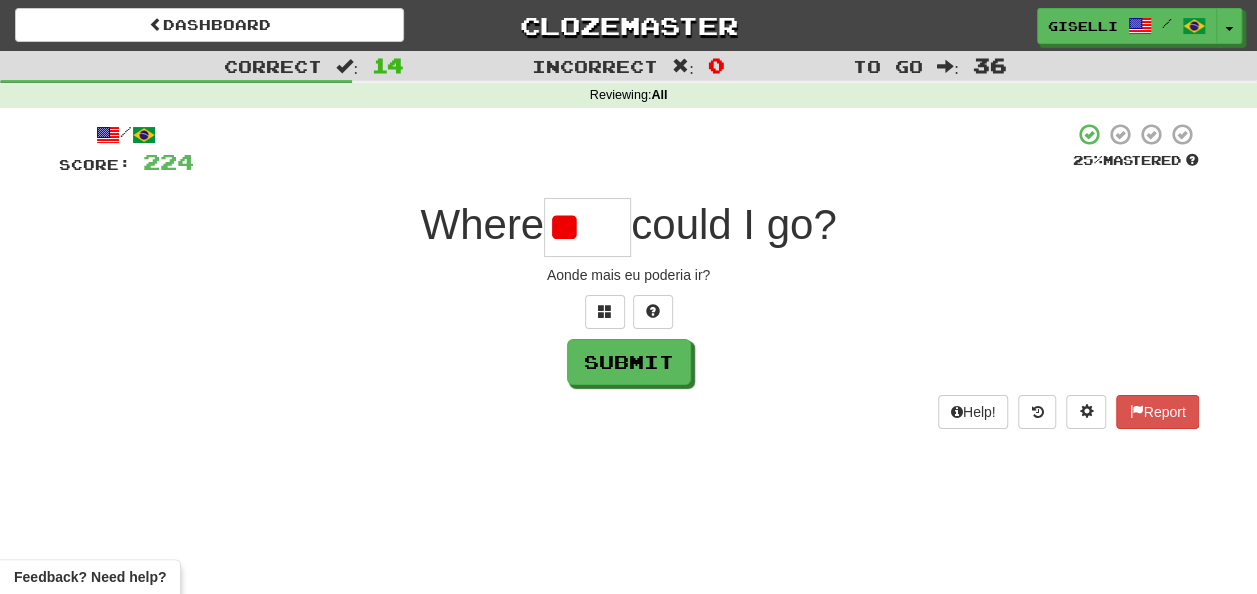 type on "*" 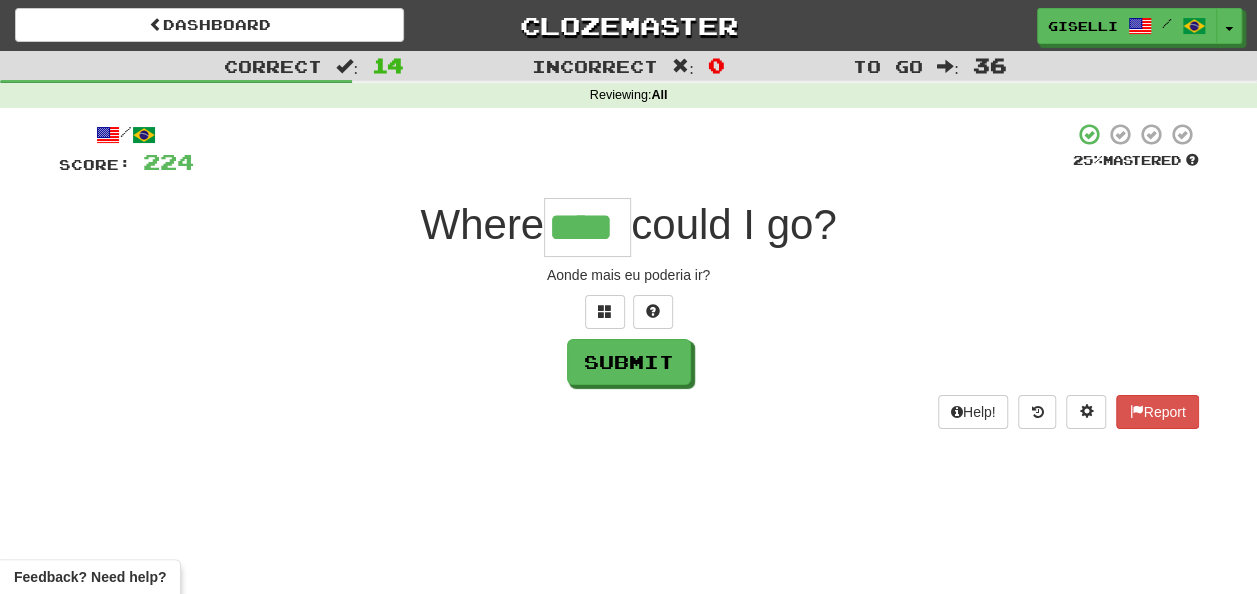 type on "****" 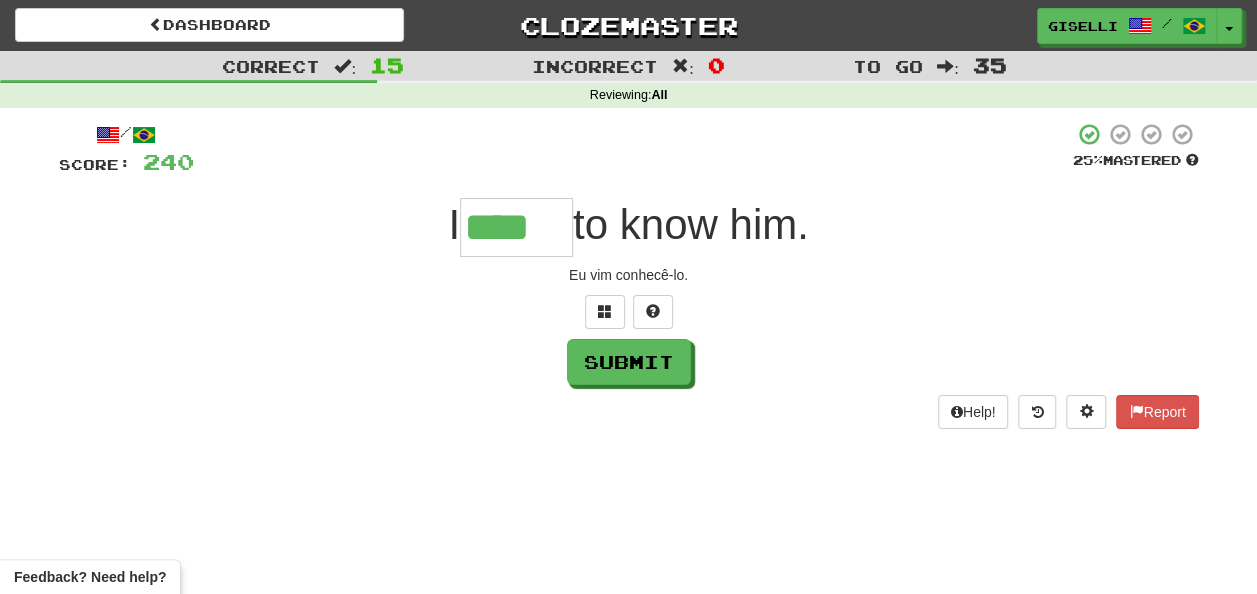 type on "****" 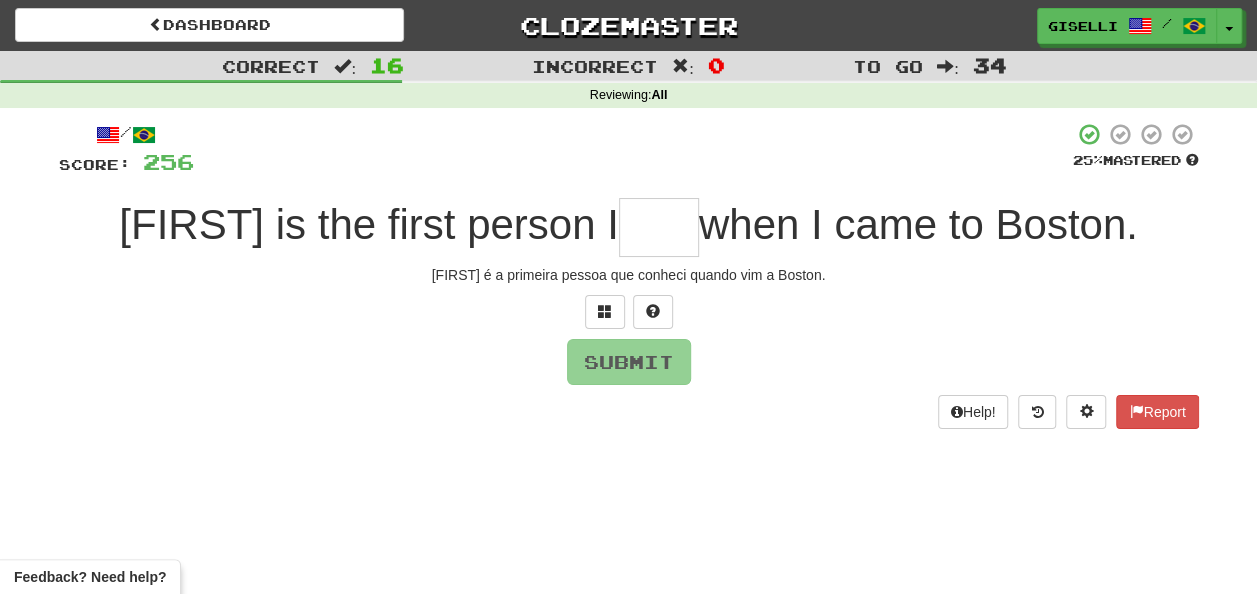 type on "*" 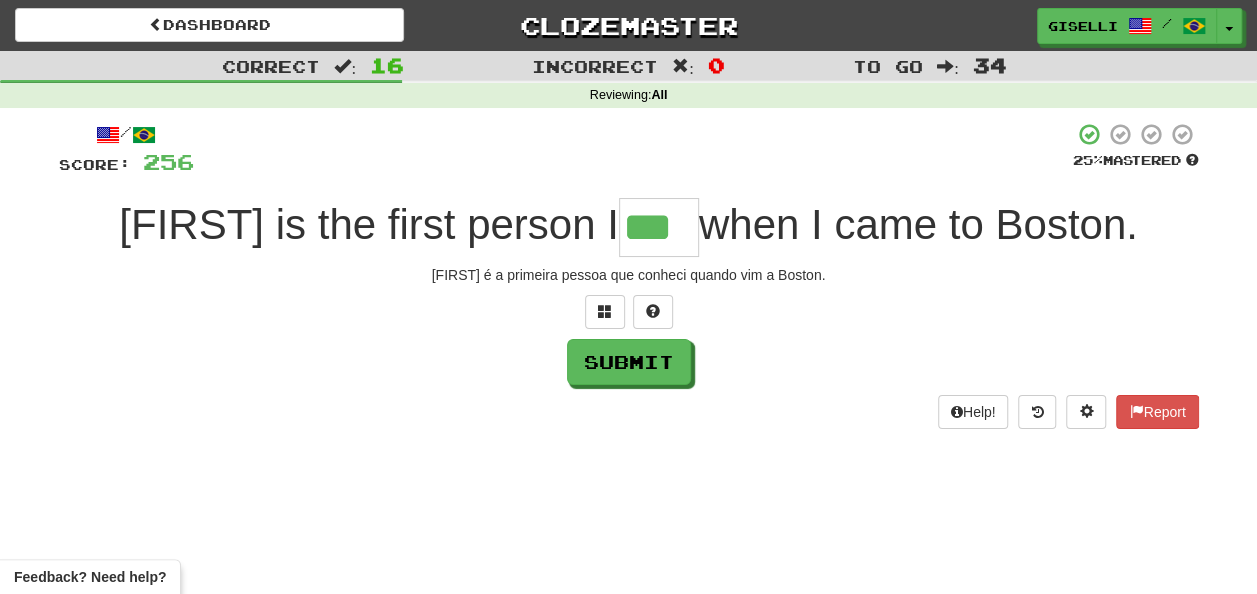 type on "***" 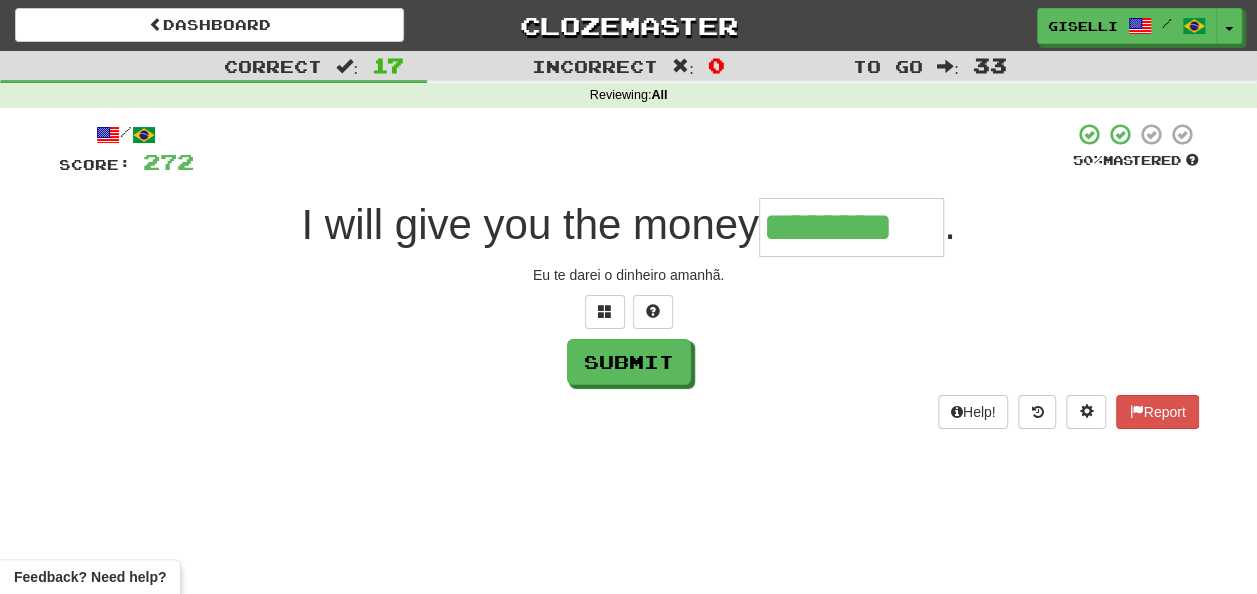 type on "********" 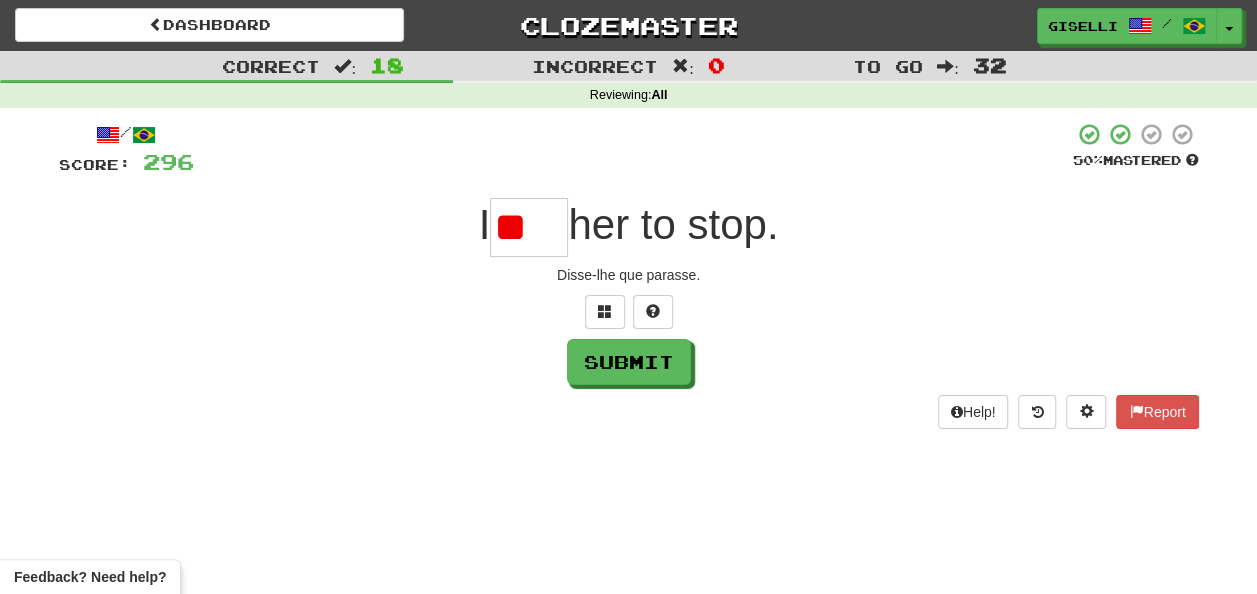 type on "*" 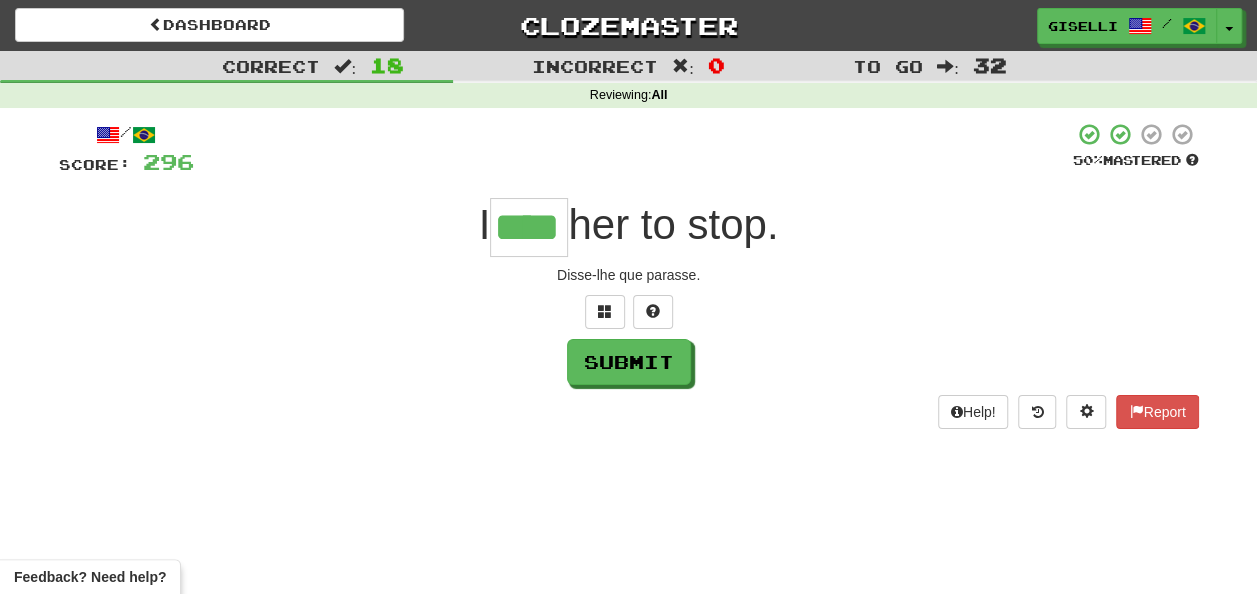 type on "****" 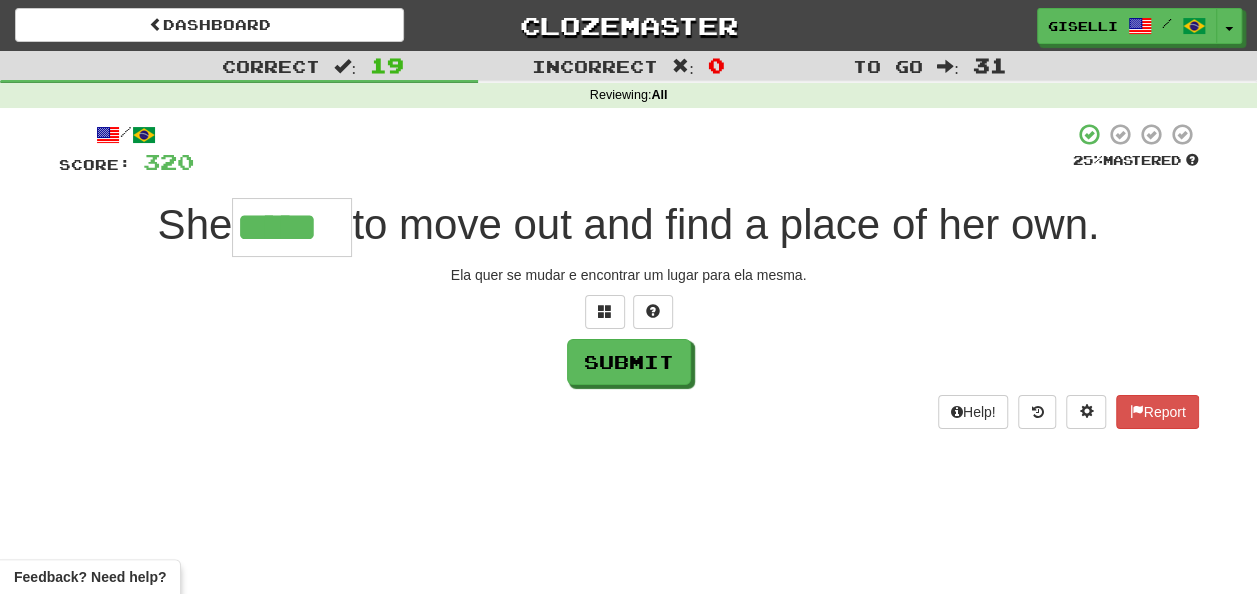 type on "*****" 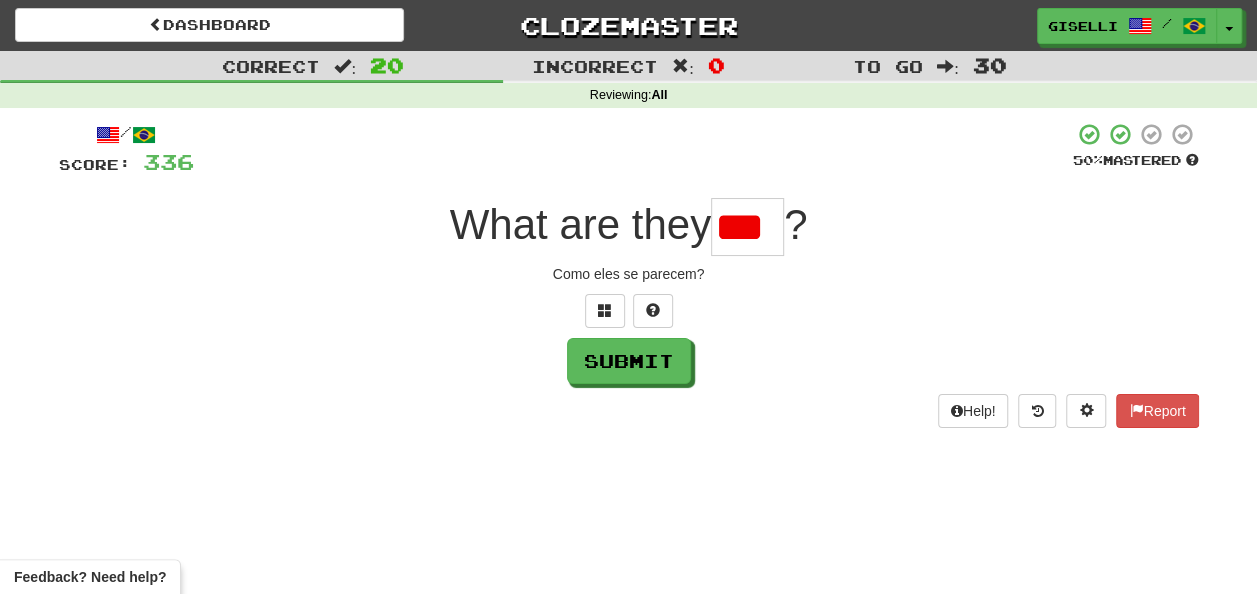 scroll, scrollTop: 0, scrollLeft: 0, axis: both 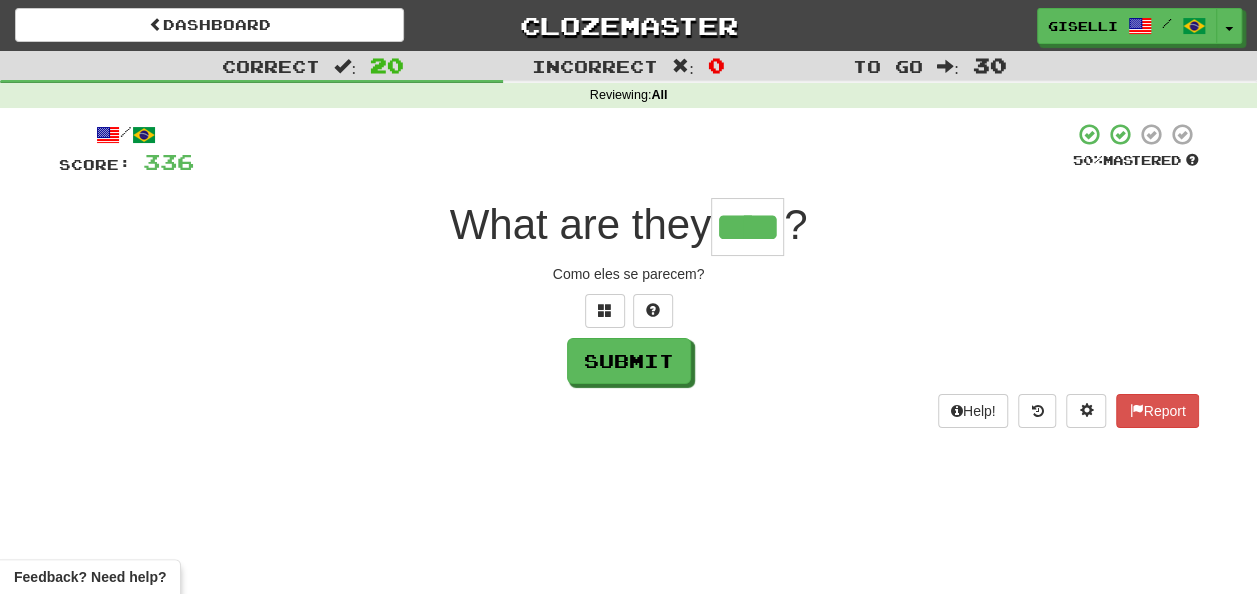 type on "****" 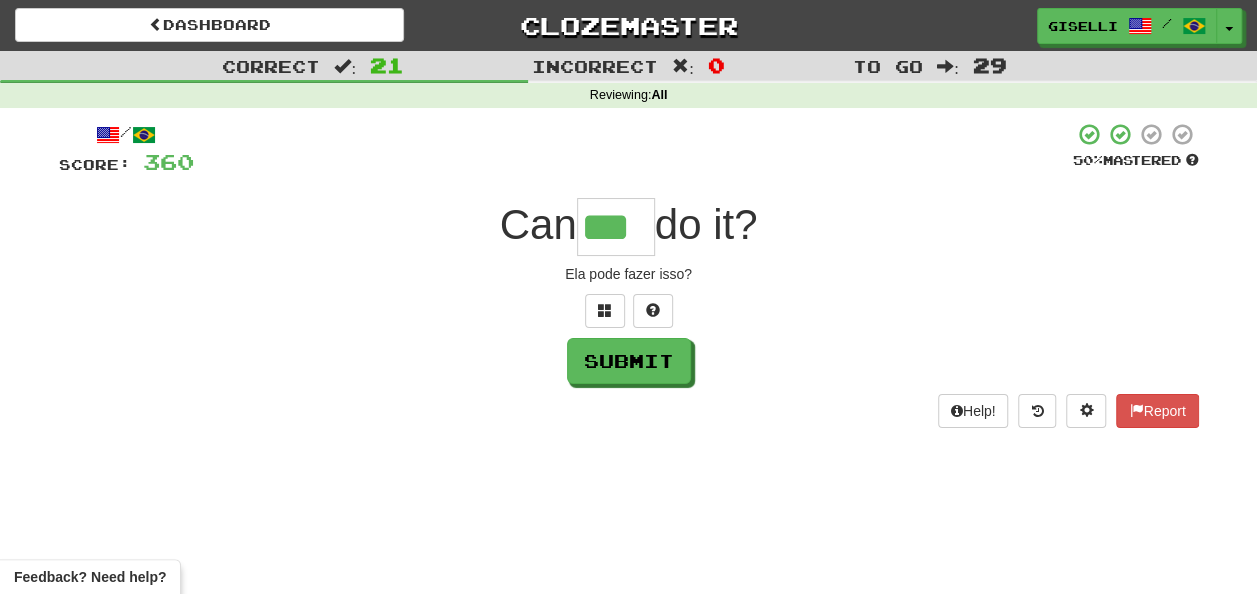 type on "***" 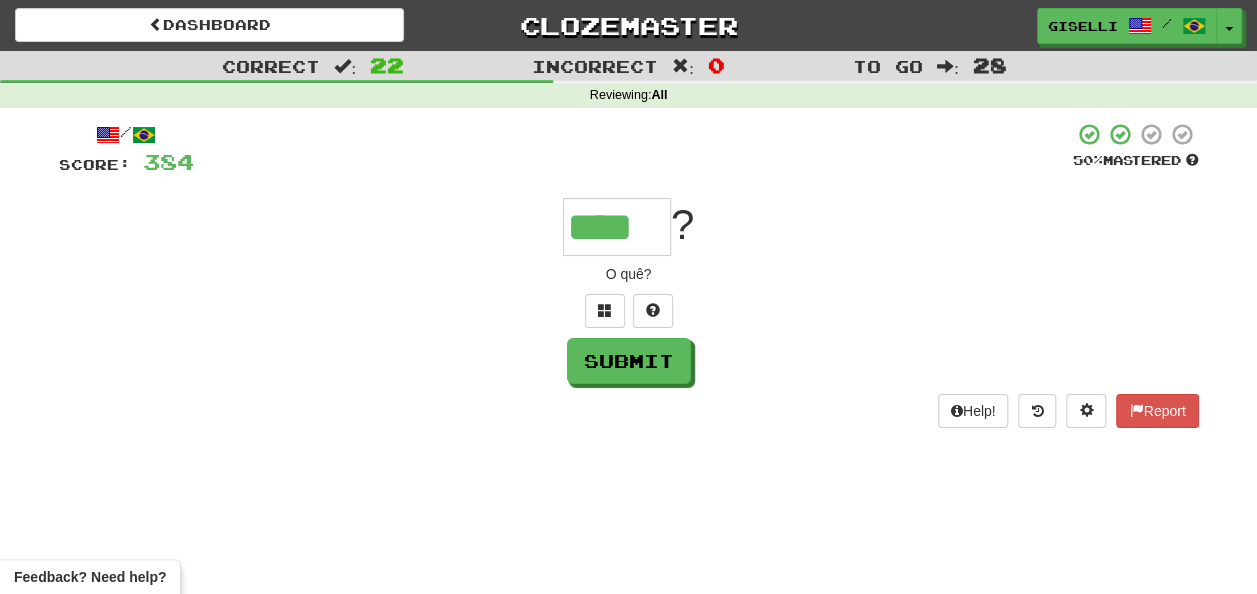 type on "****" 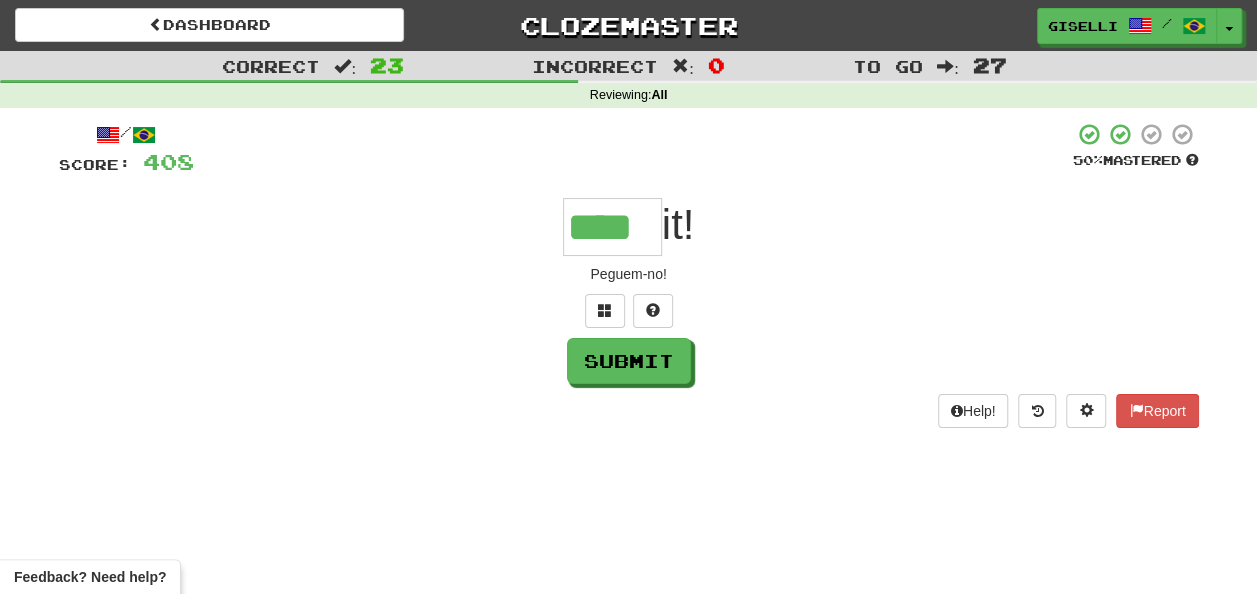 type on "****" 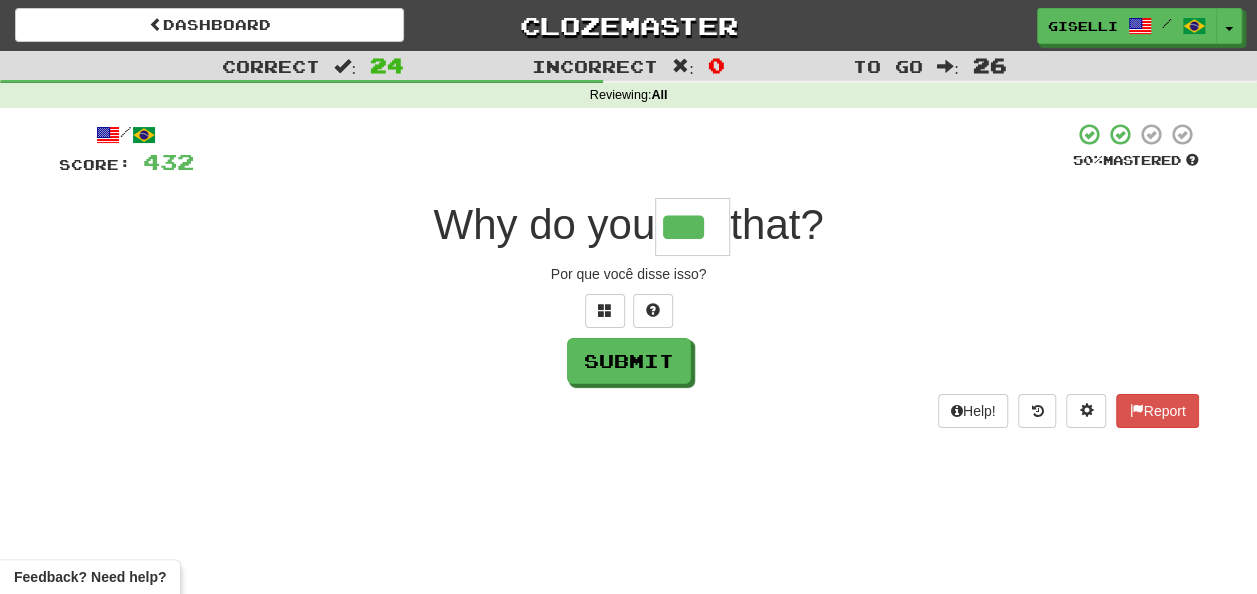 type on "***" 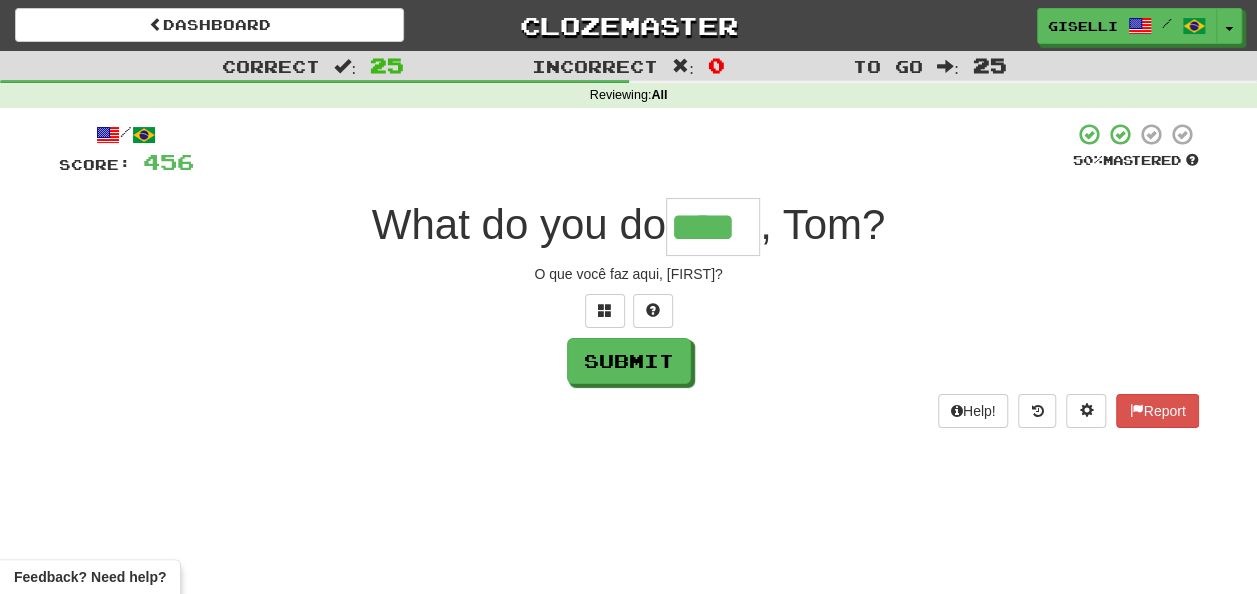 type on "****" 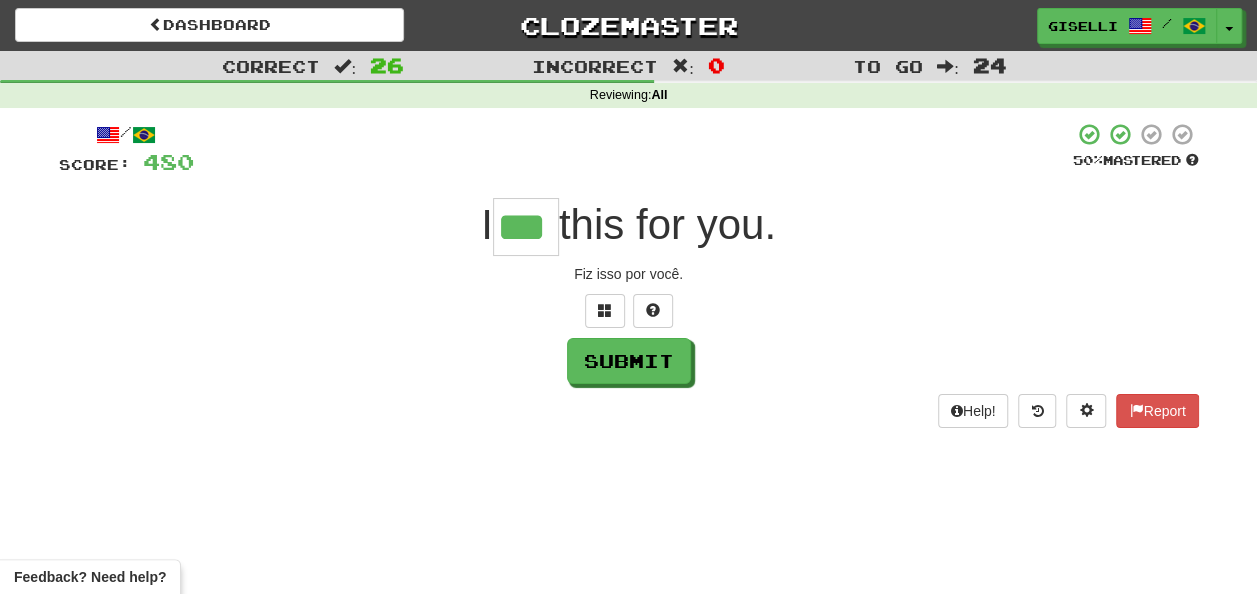 type on "***" 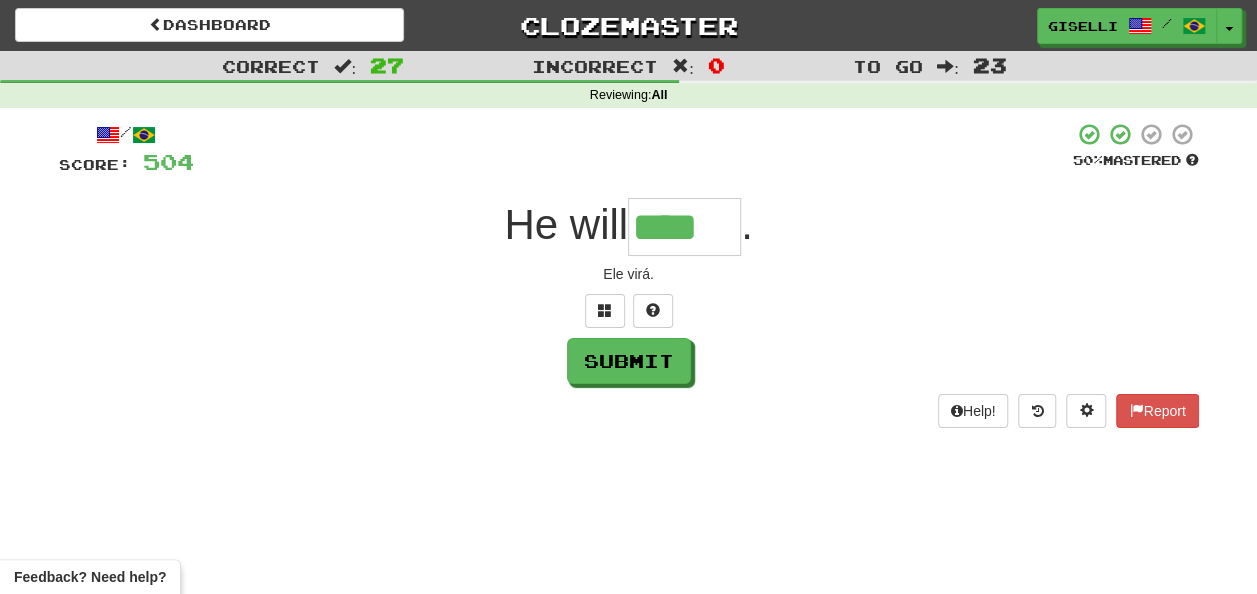 type on "****" 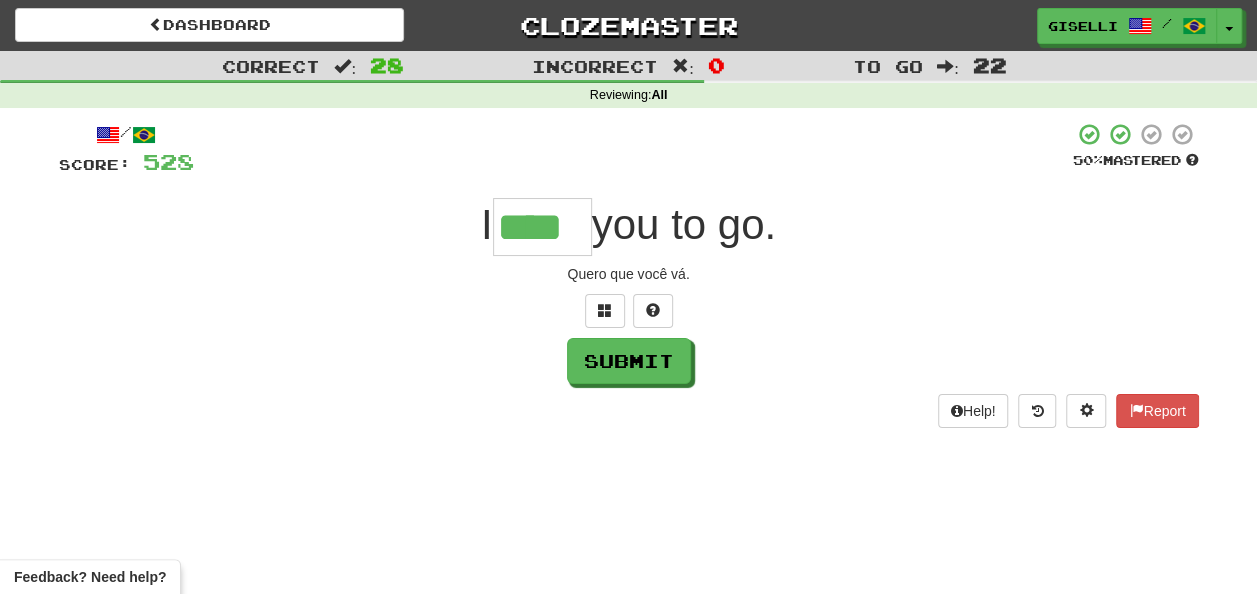 type on "****" 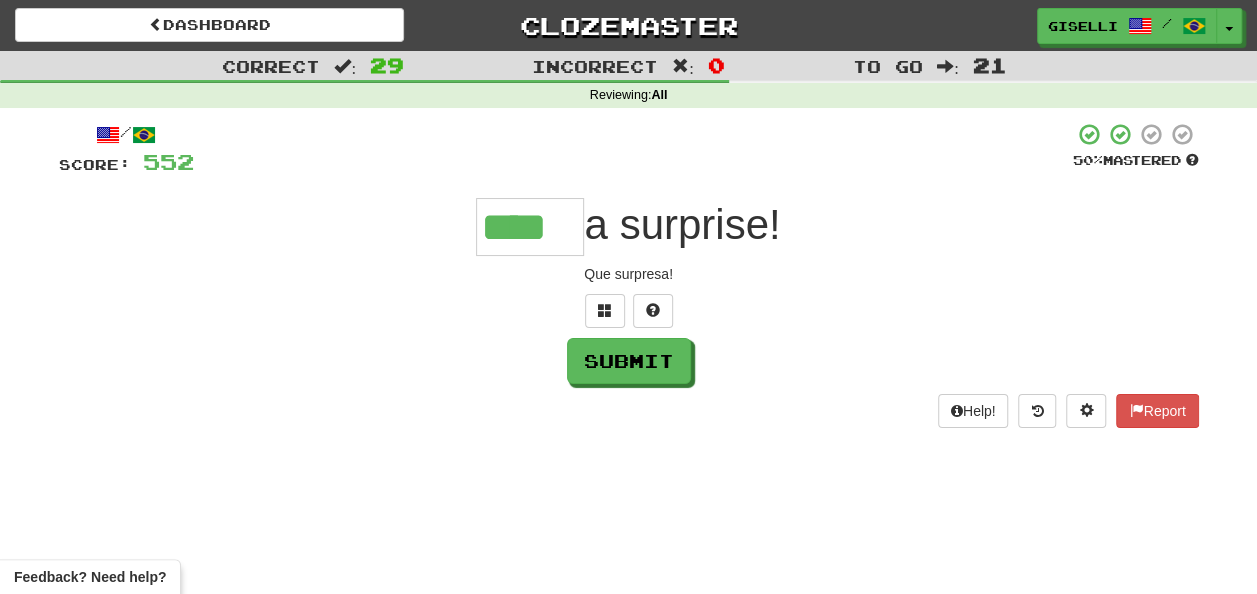 type on "****" 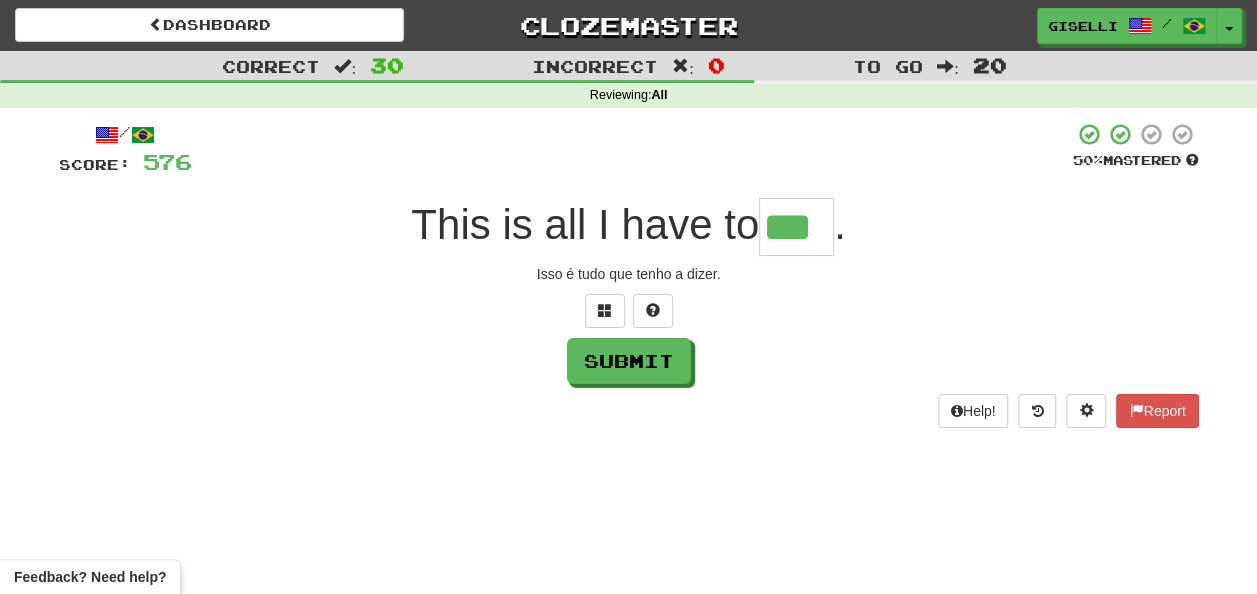 type on "***" 